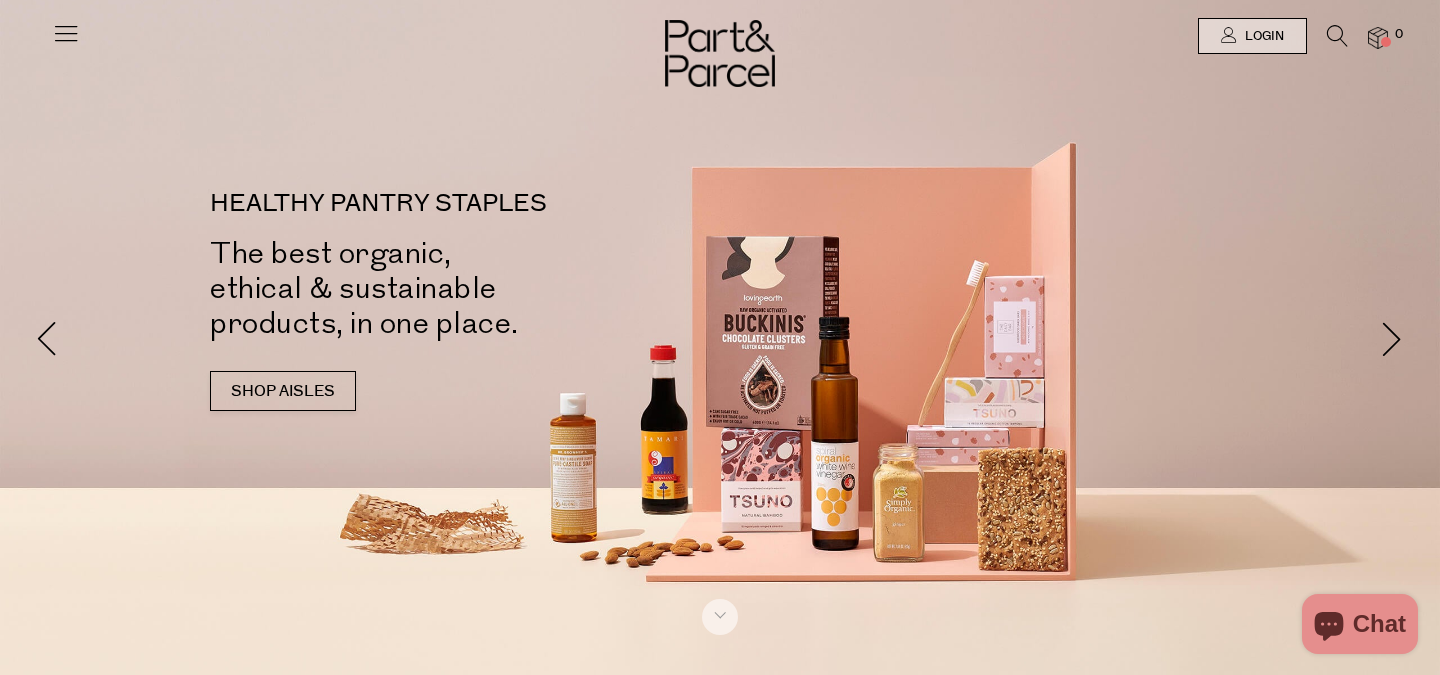 scroll, scrollTop: 0, scrollLeft: 0, axis: both 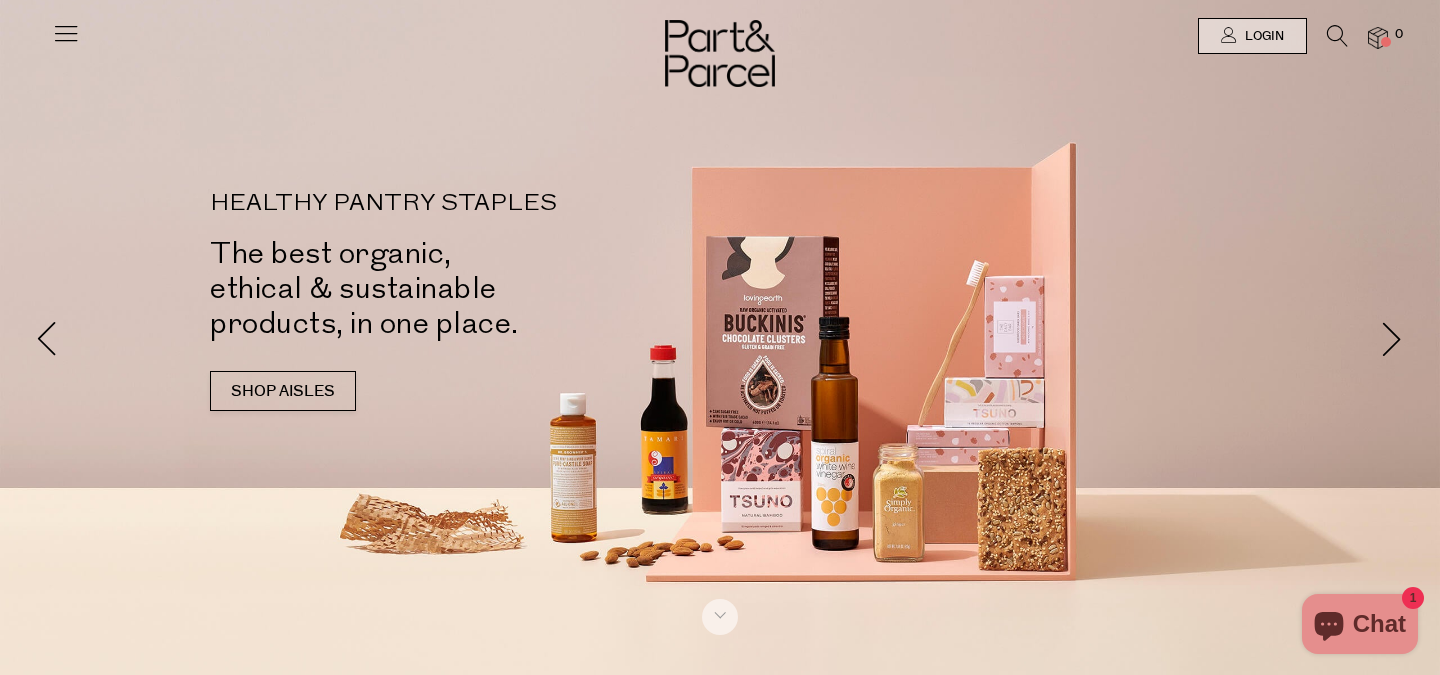 click on "SHOP AISLES" at bounding box center (283, 391) 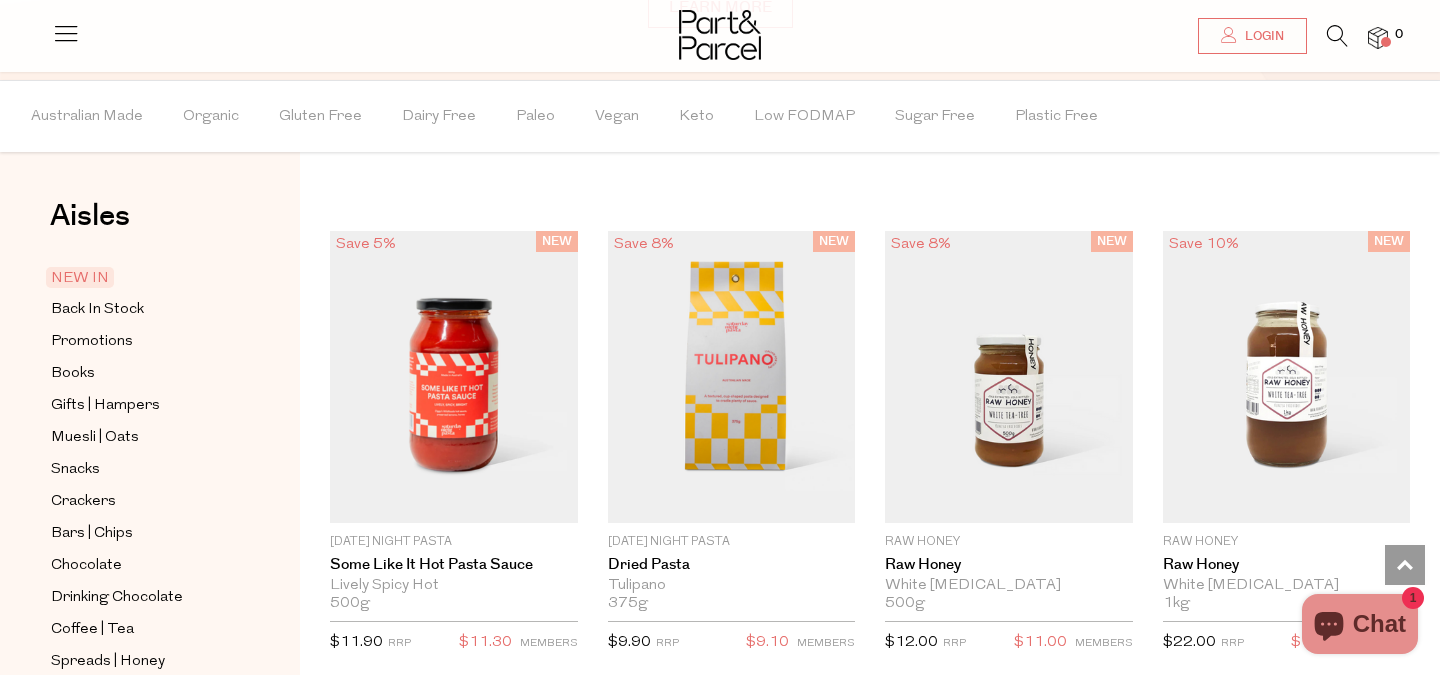 scroll, scrollTop: 1467, scrollLeft: 0, axis: vertical 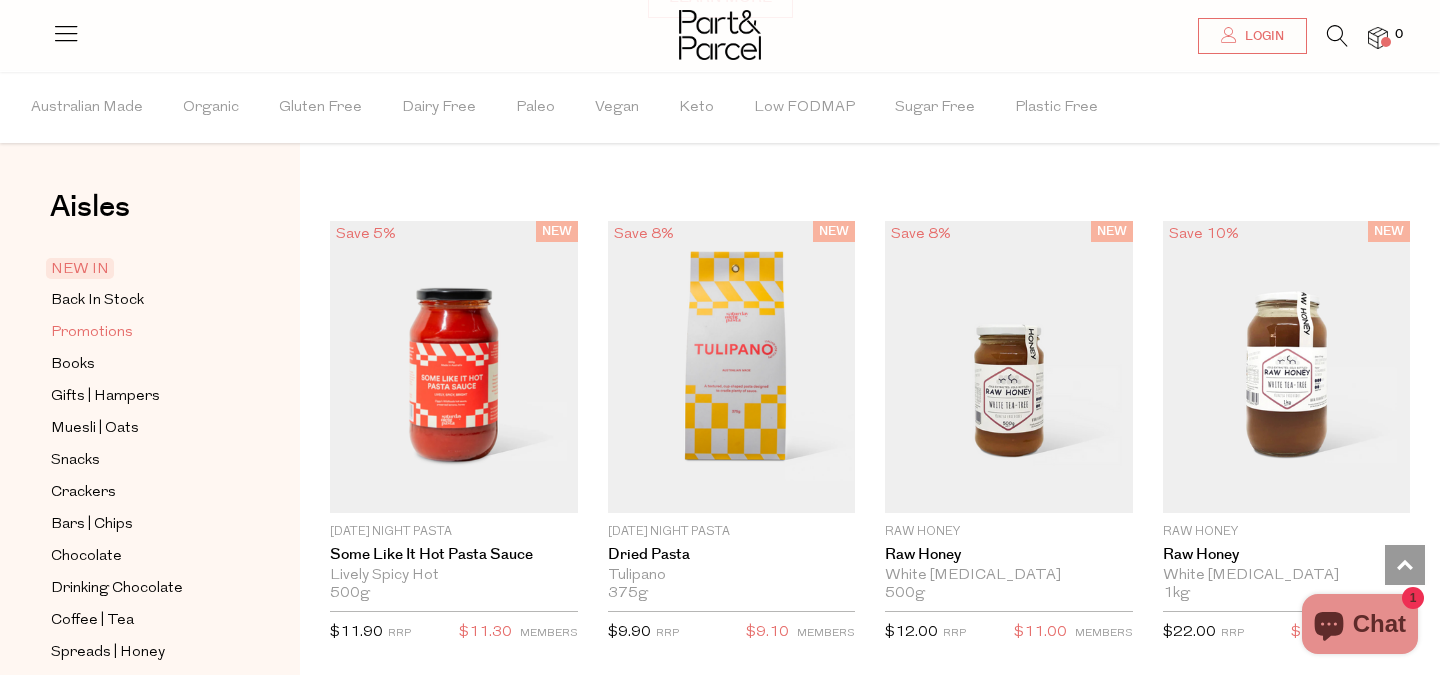 click on "Promotions" at bounding box center [92, 333] 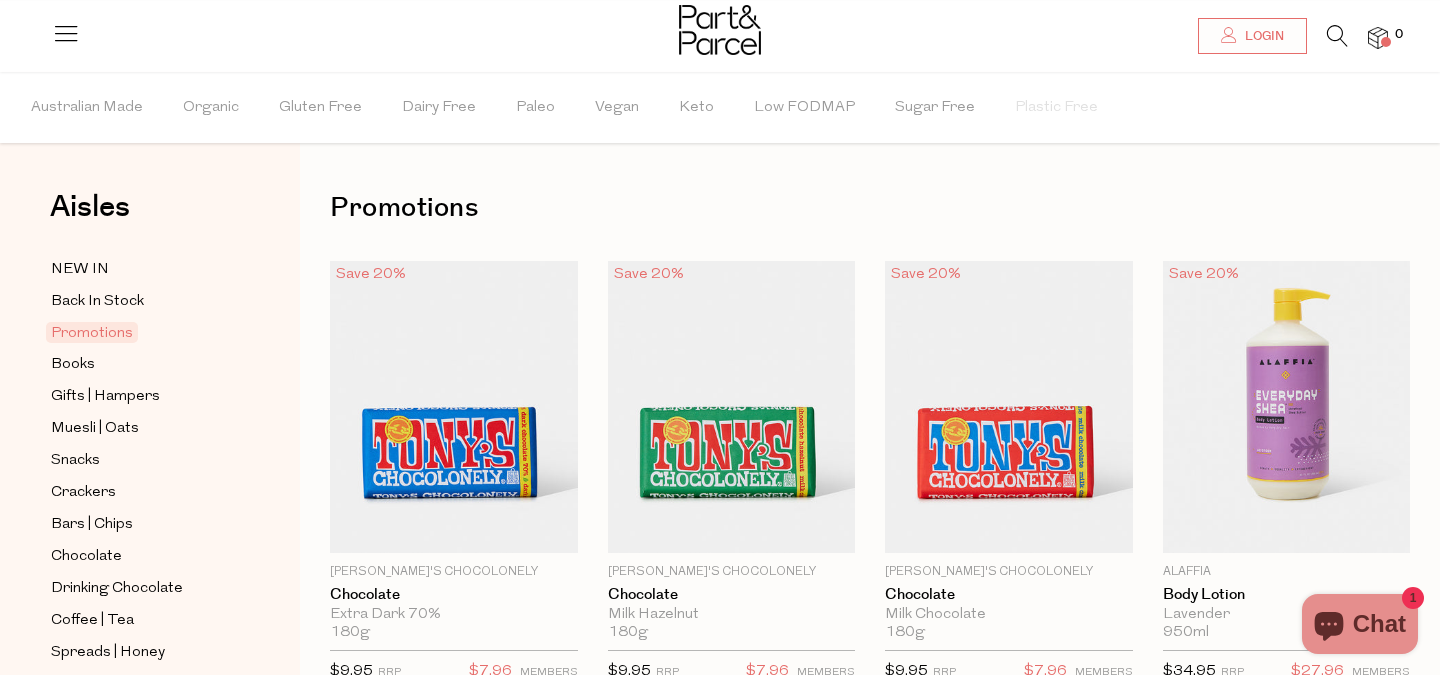 scroll, scrollTop: 53, scrollLeft: 0, axis: vertical 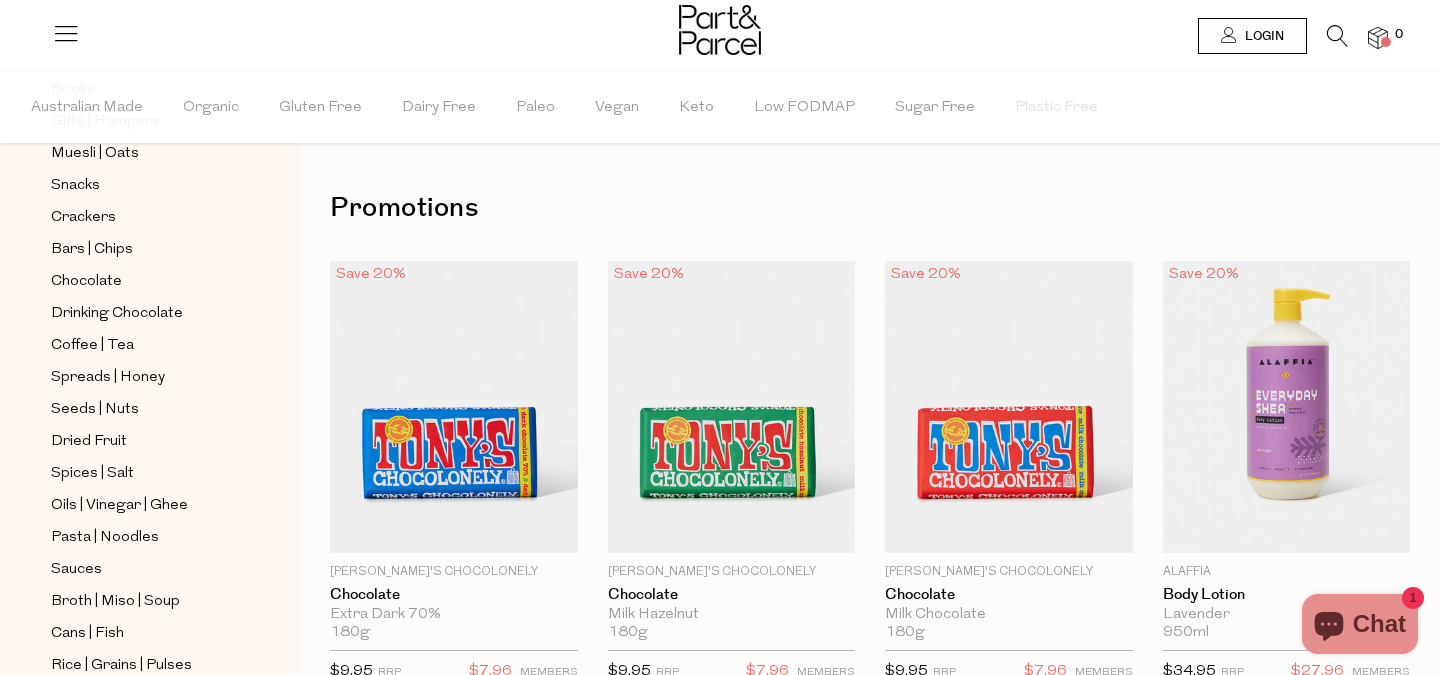 click at bounding box center (720, 32) 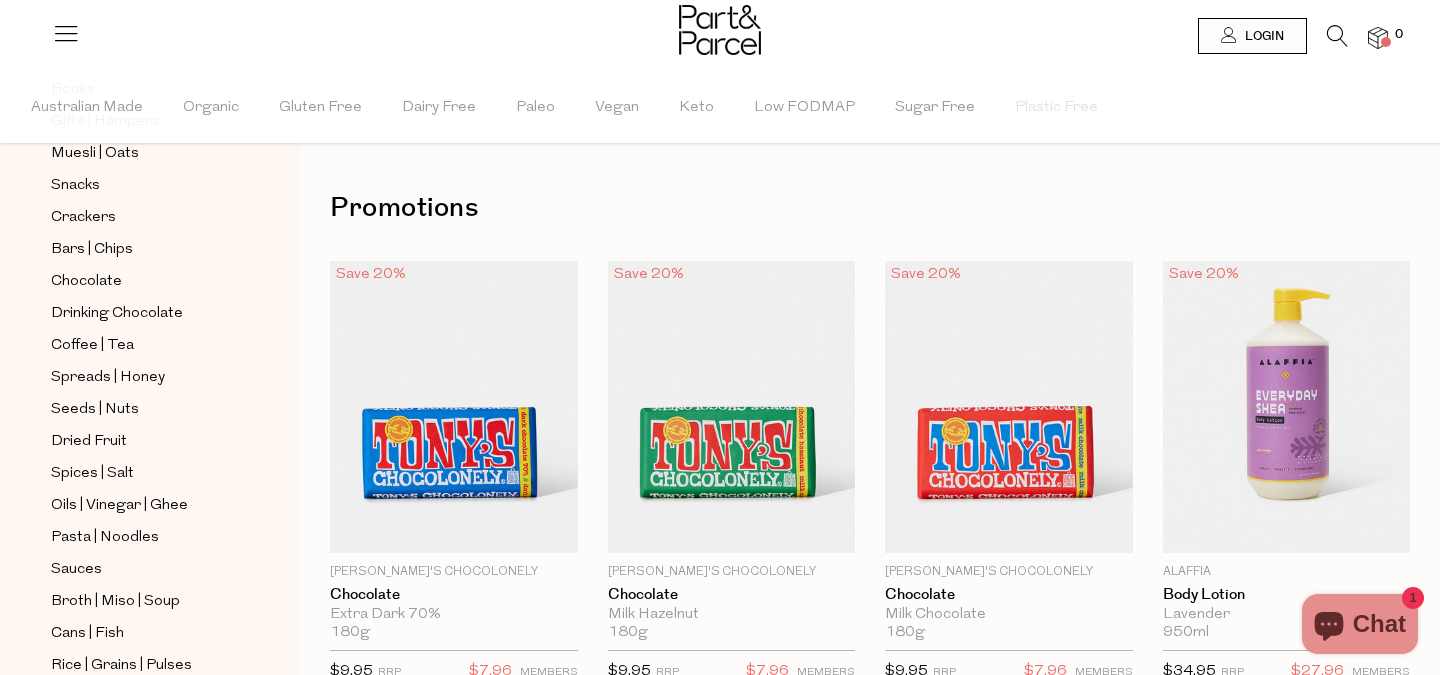 click at bounding box center [1337, 41] 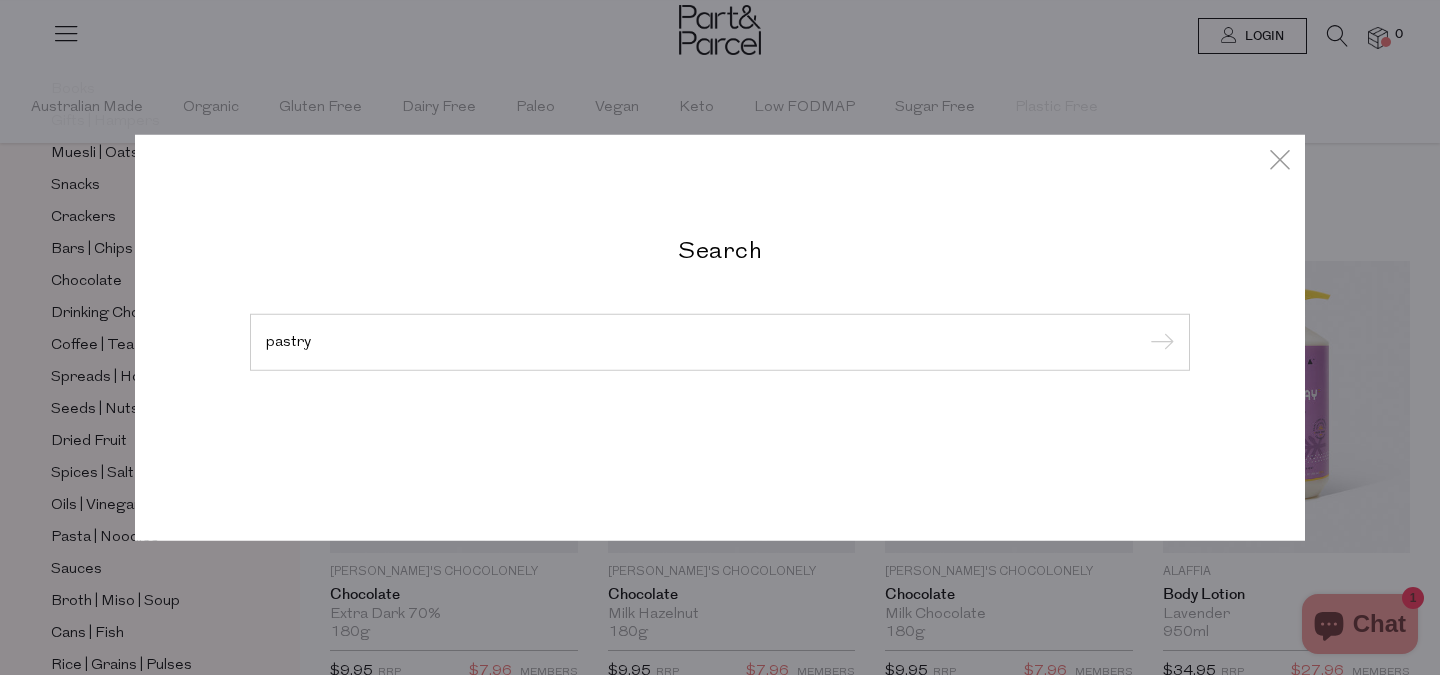 type on "pastry" 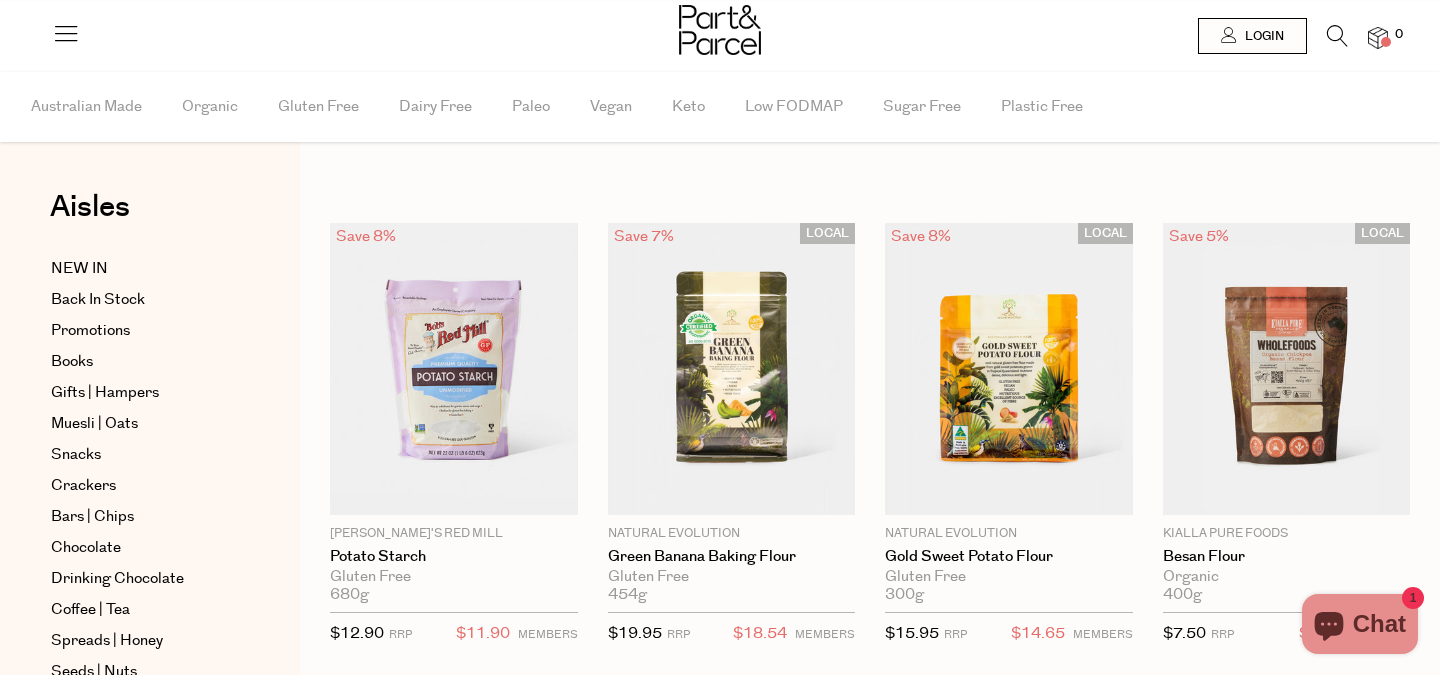scroll, scrollTop: 0, scrollLeft: 0, axis: both 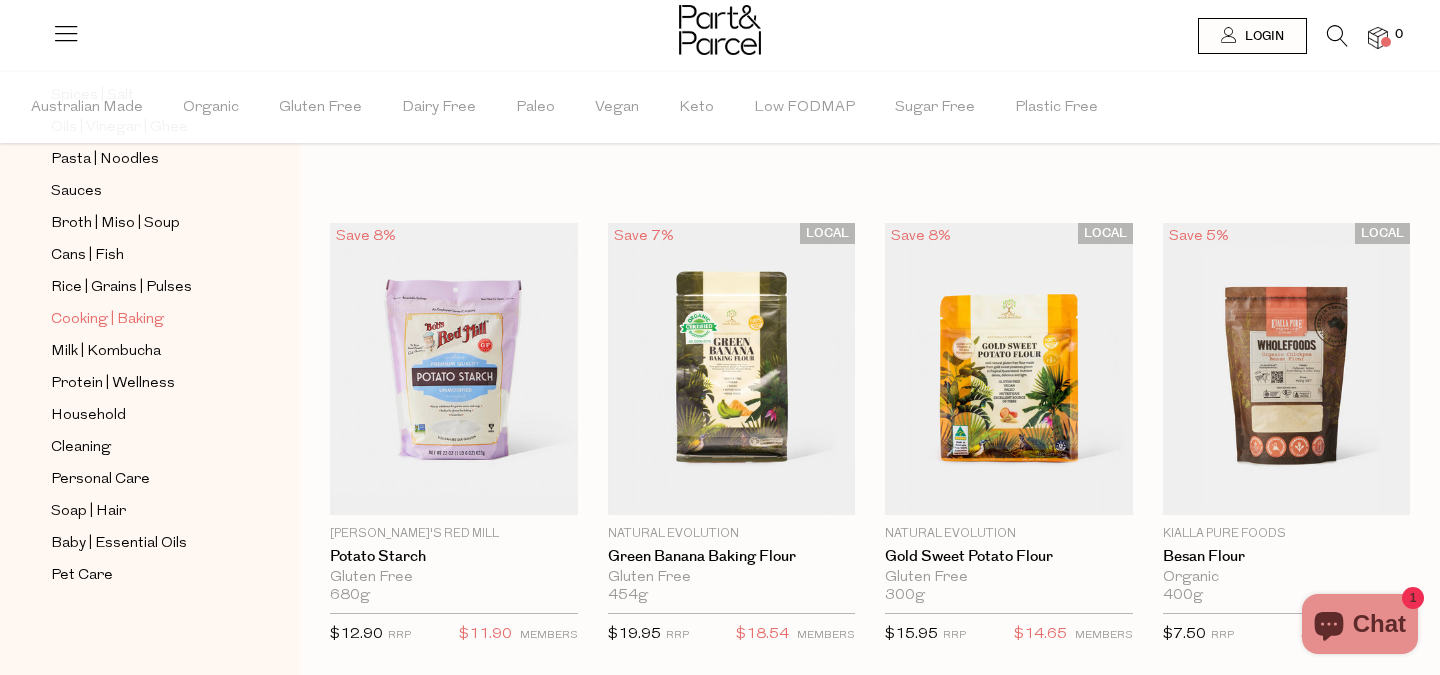 click on "Cooking | Baking" at bounding box center [107, 320] 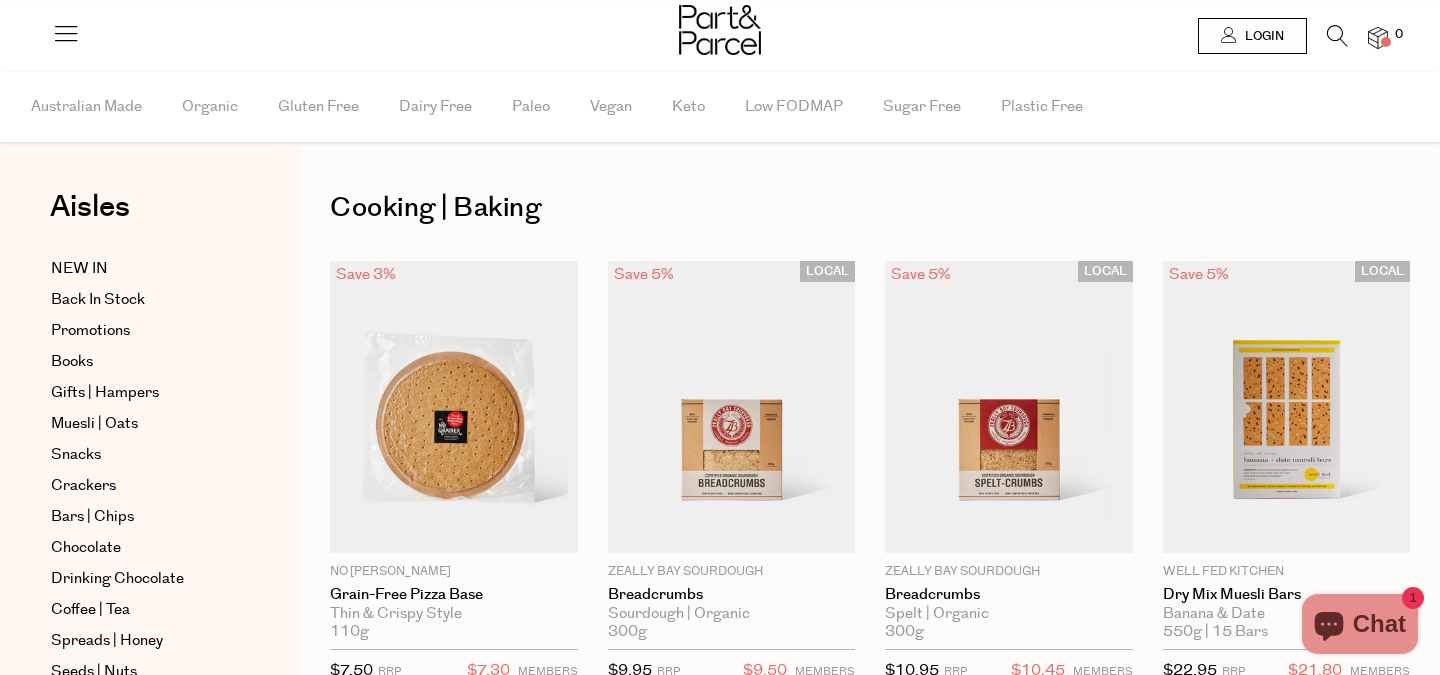 scroll, scrollTop: 0, scrollLeft: 0, axis: both 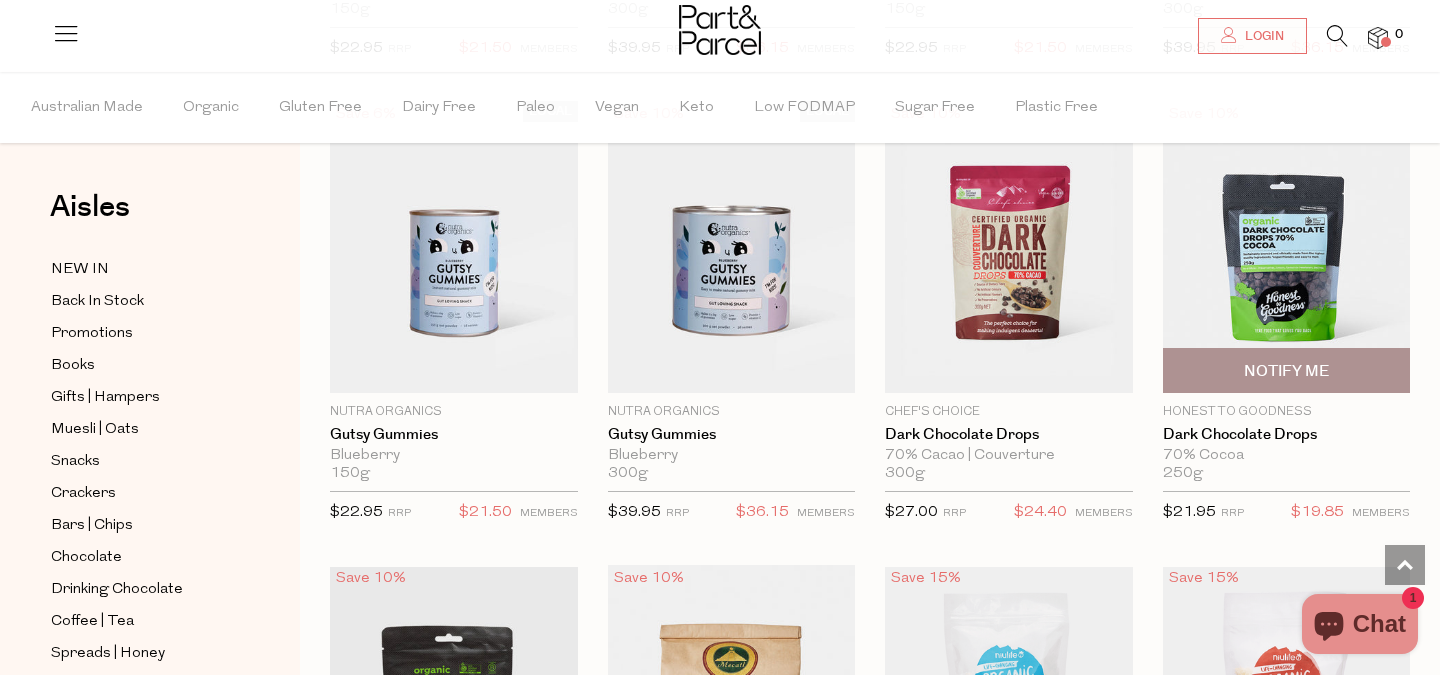 click at bounding box center [1287, 247] 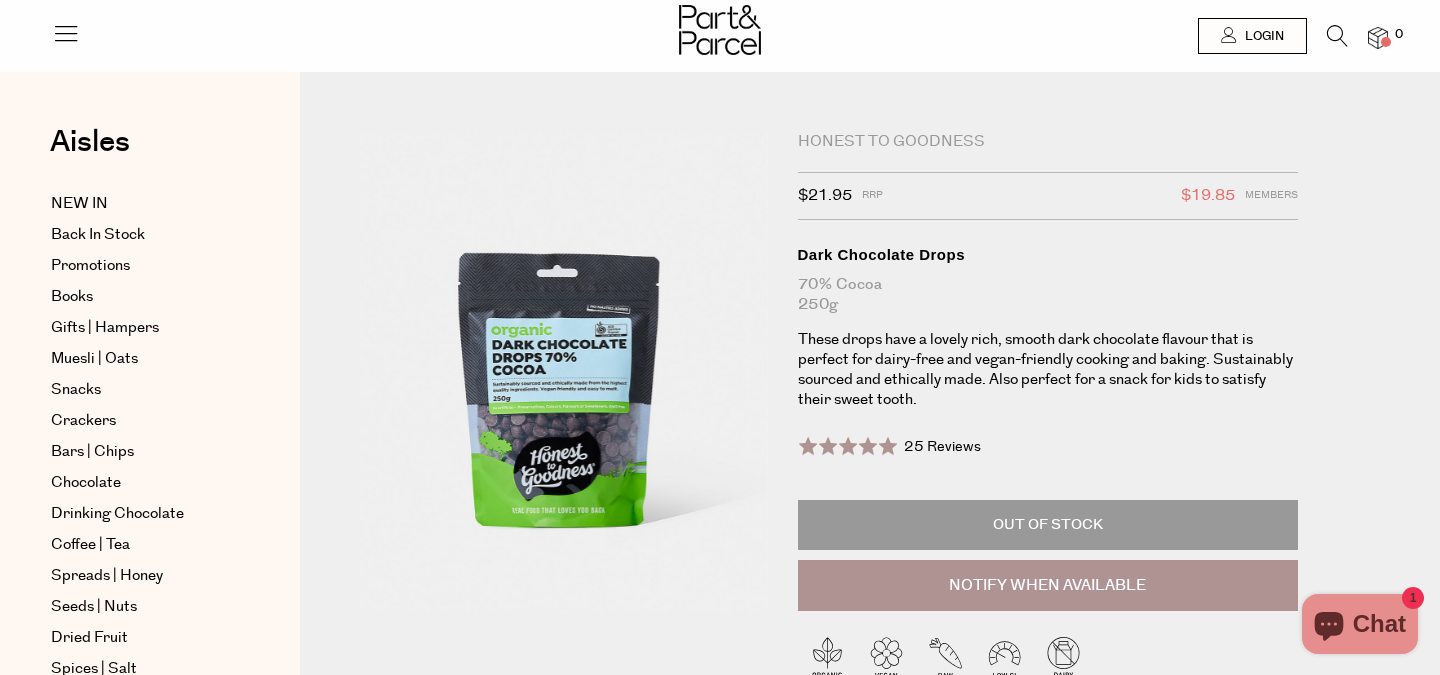 scroll, scrollTop: 0, scrollLeft: 0, axis: both 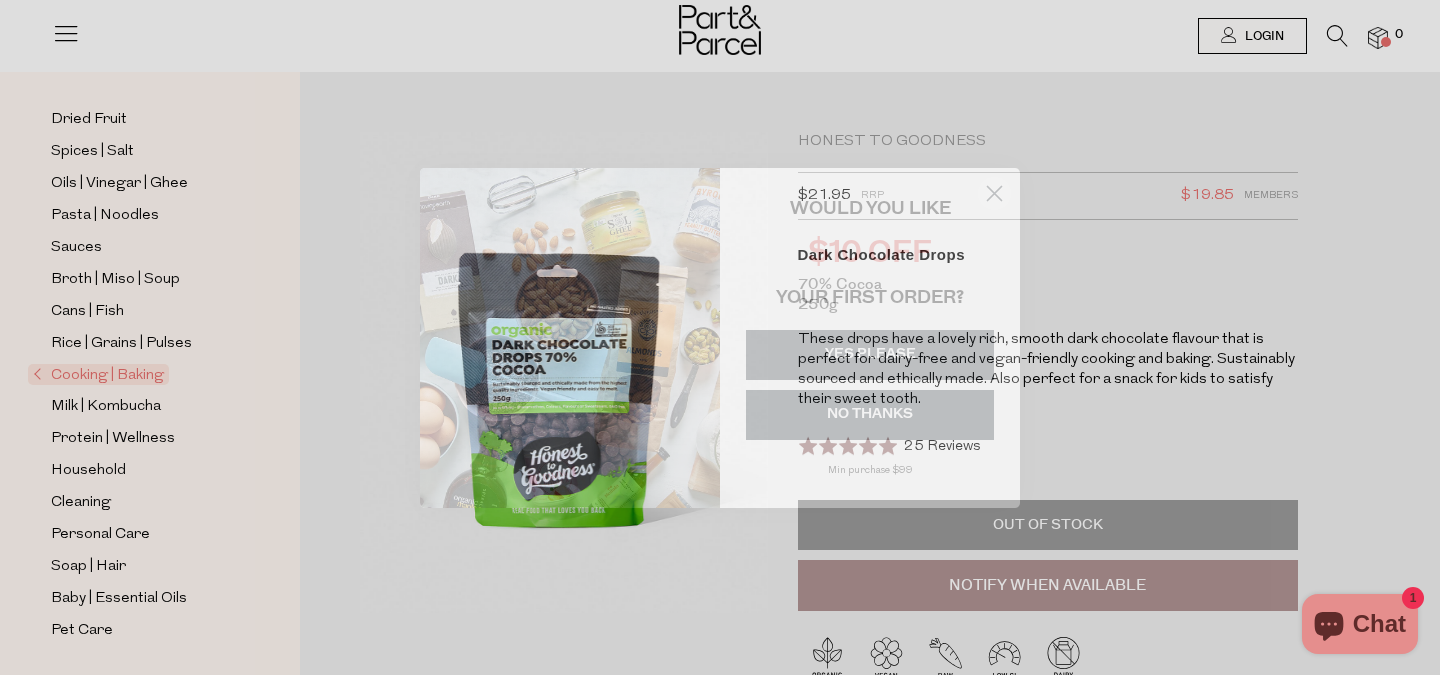 click 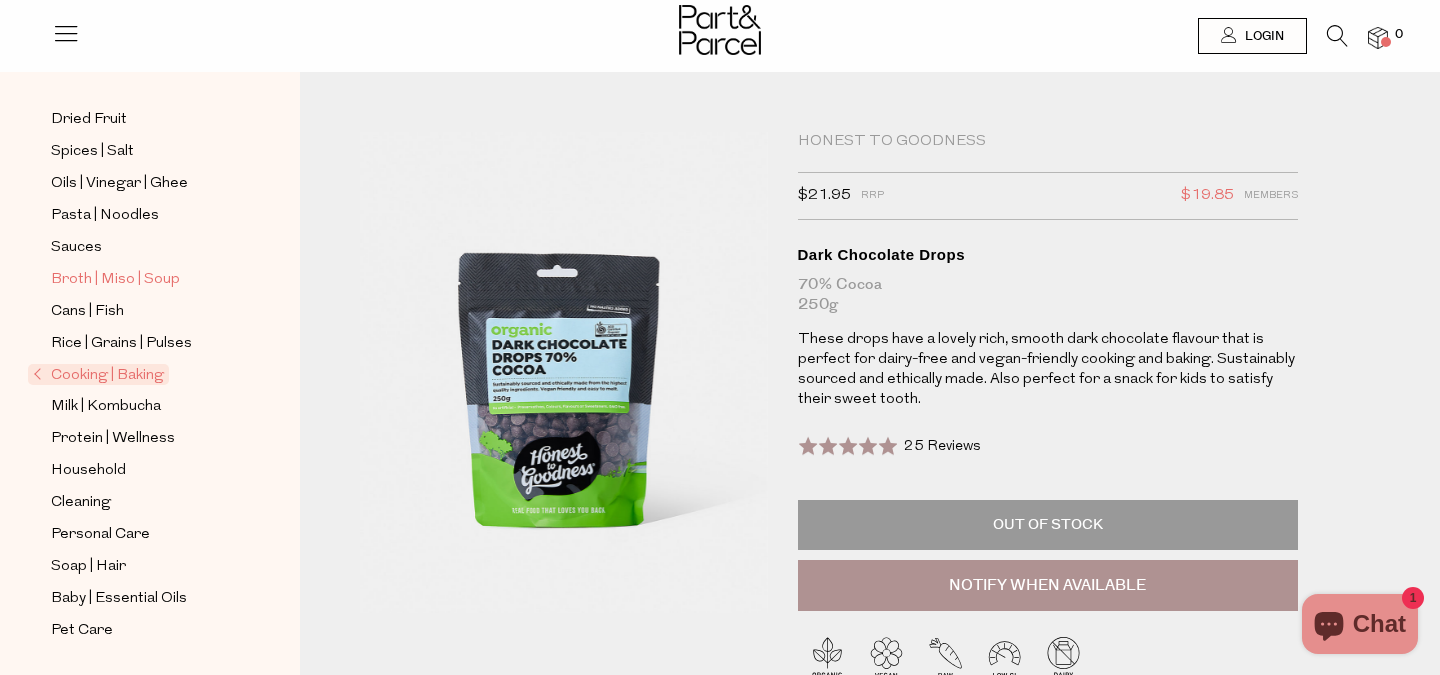 click on "Broth | Miso | Soup" at bounding box center [115, 280] 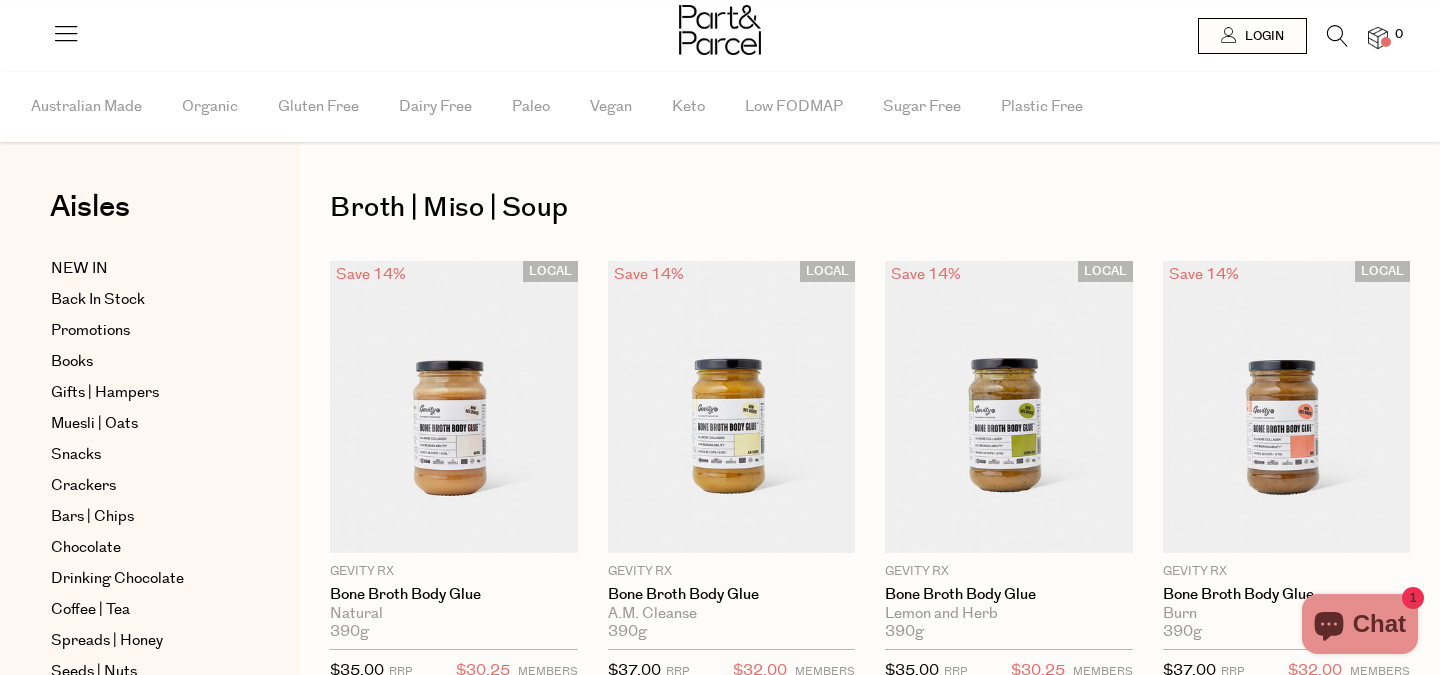scroll, scrollTop: 41, scrollLeft: 0, axis: vertical 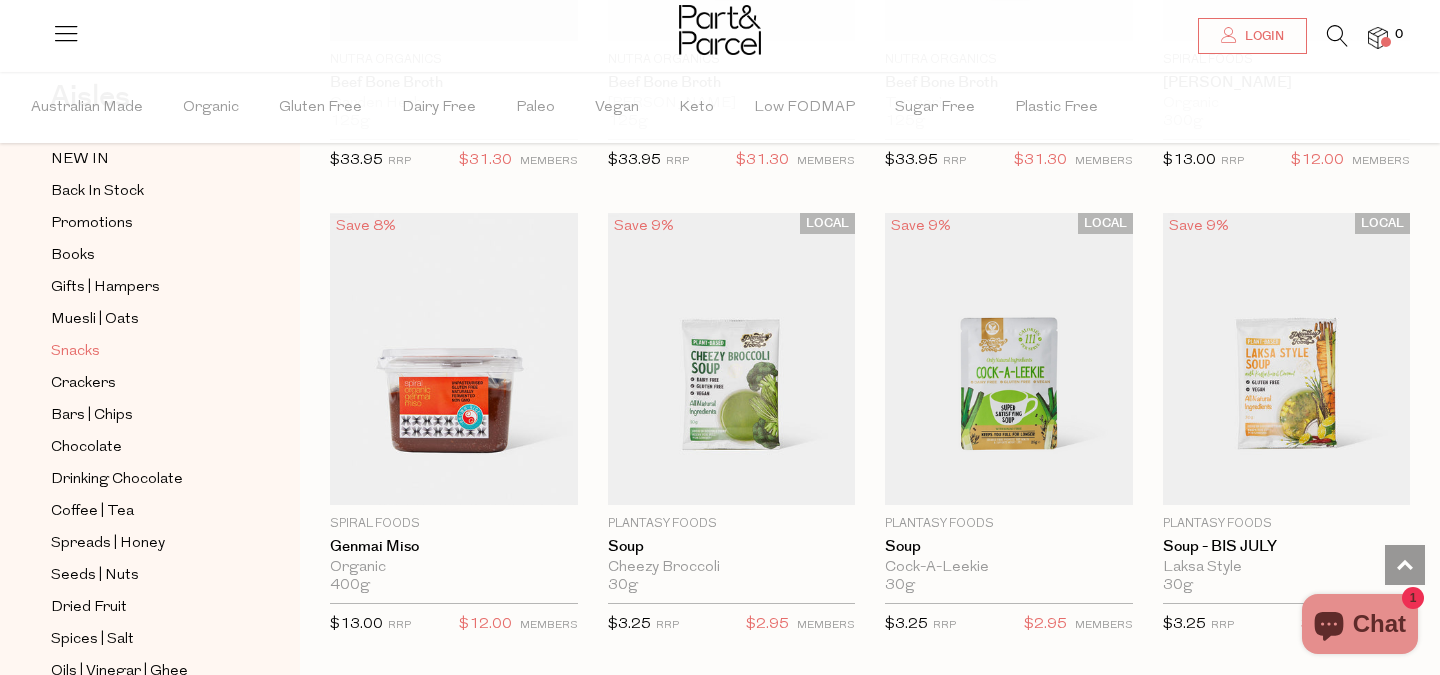 click on "Snacks" at bounding box center [75, 352] 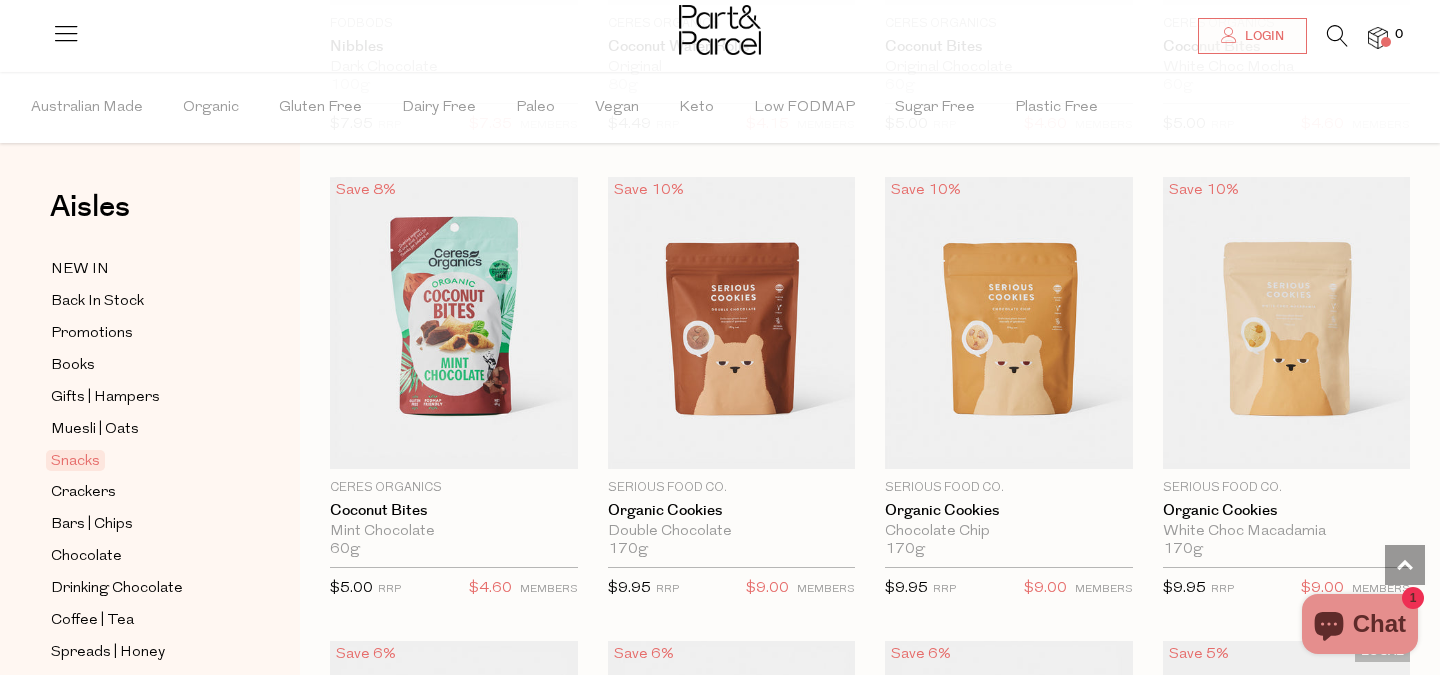 scroll, scrollTop: 3801, scrollLeft: 0, axis: vertical 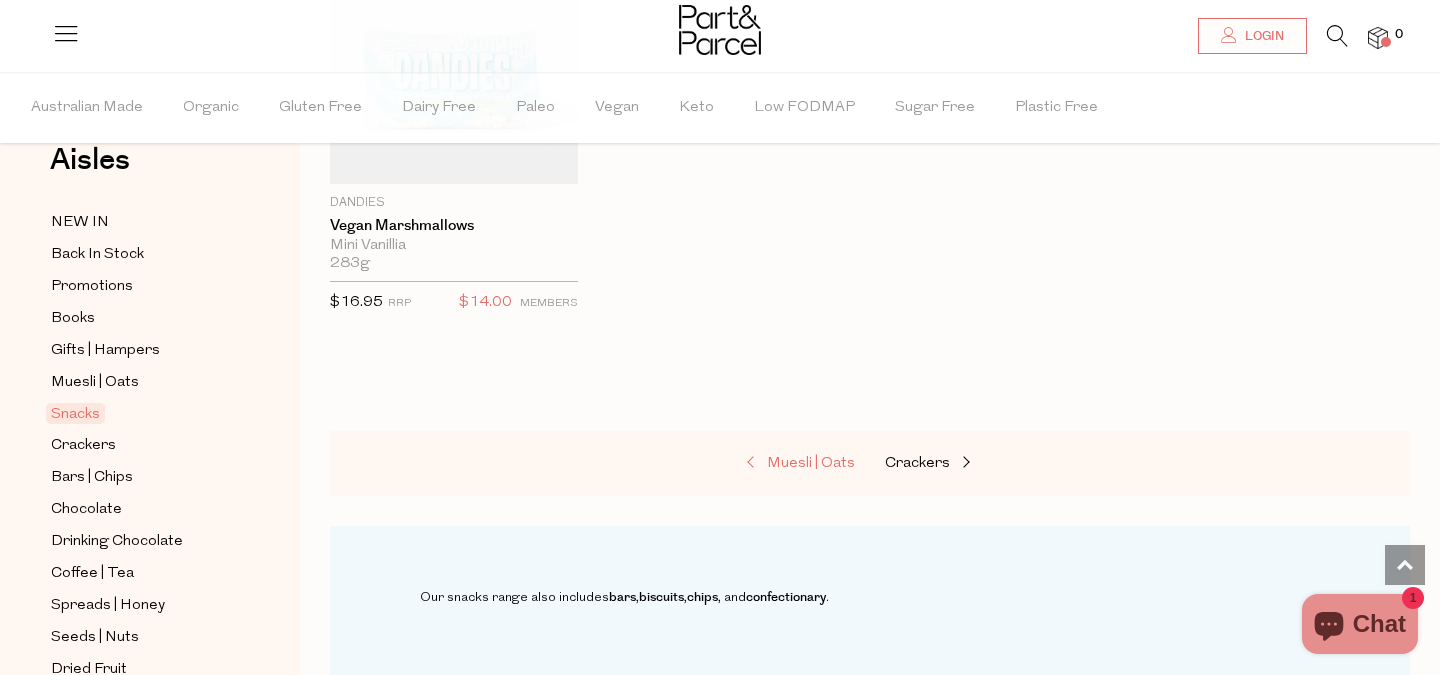 click on "Muesli | Oats" at bounding box center [811, 463] 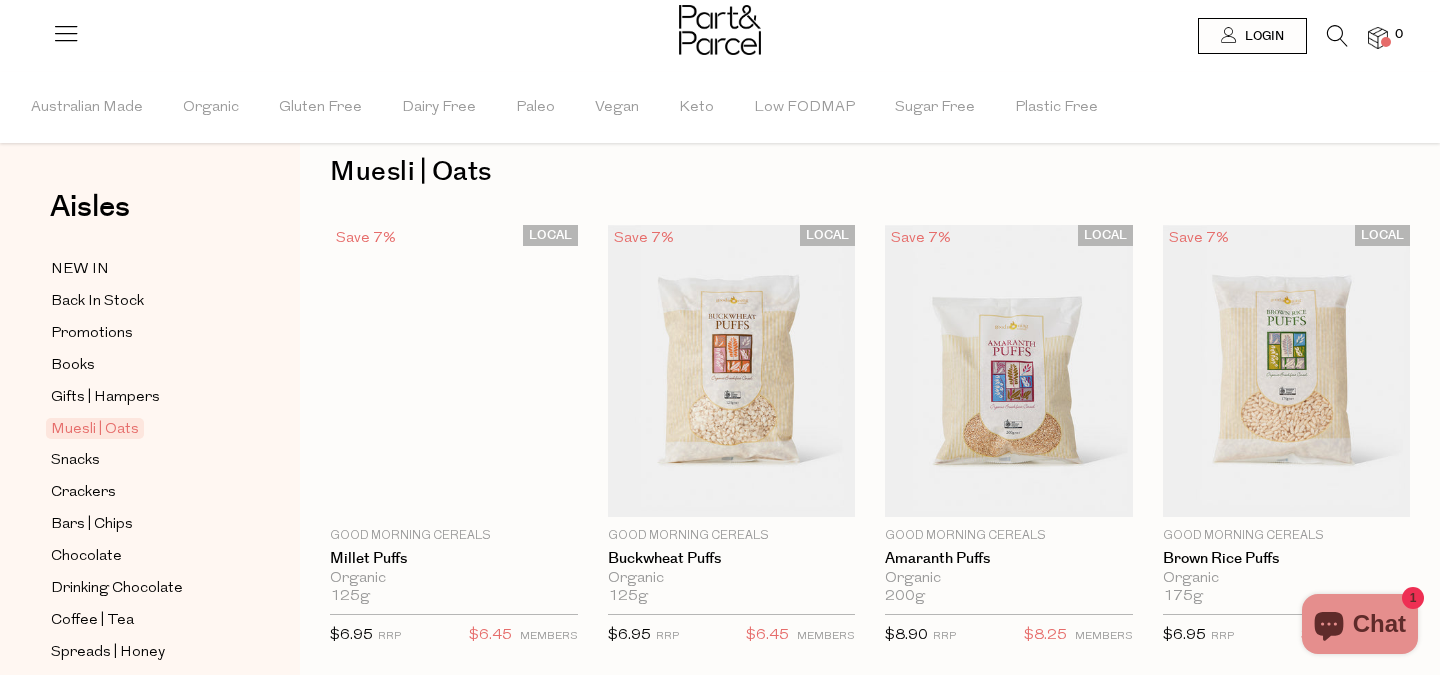 scroll, scrollTop: 0, scrollLeft: 0, axis: both 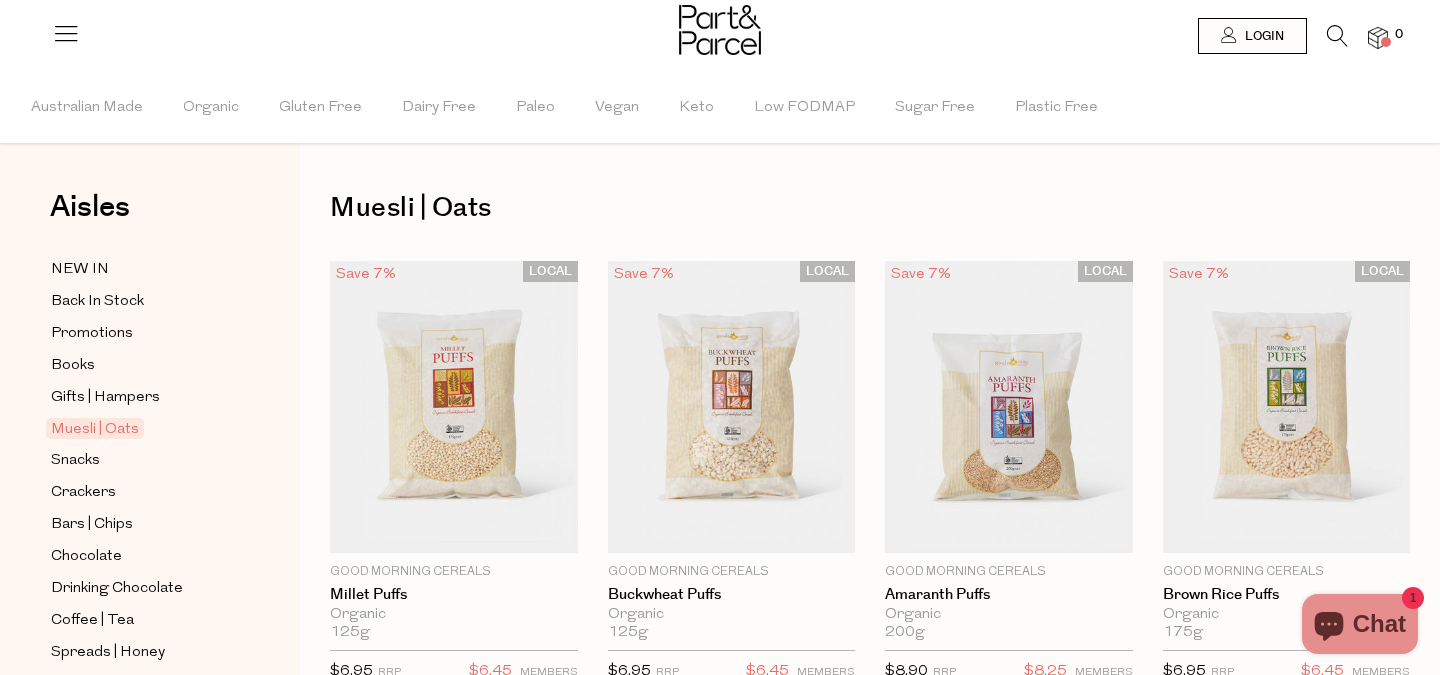 click at bounding box center [1337, 36] 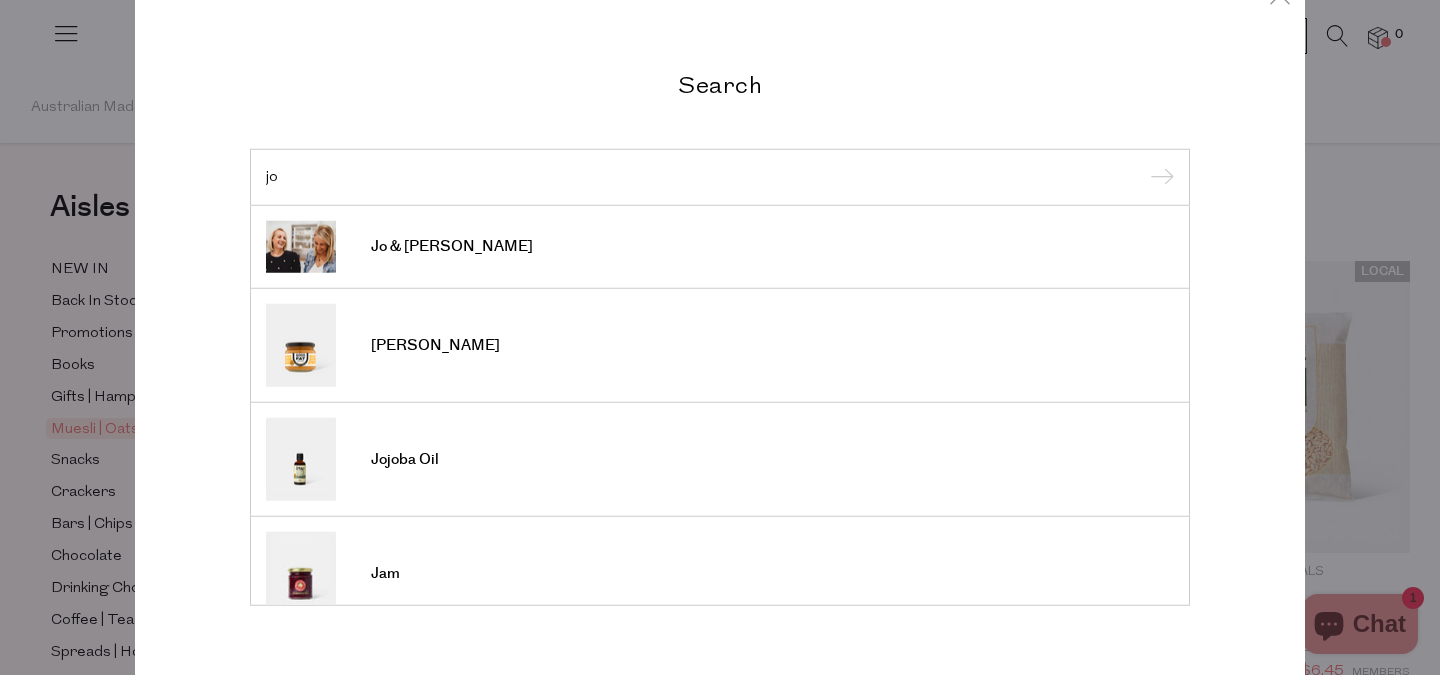 type on "j" 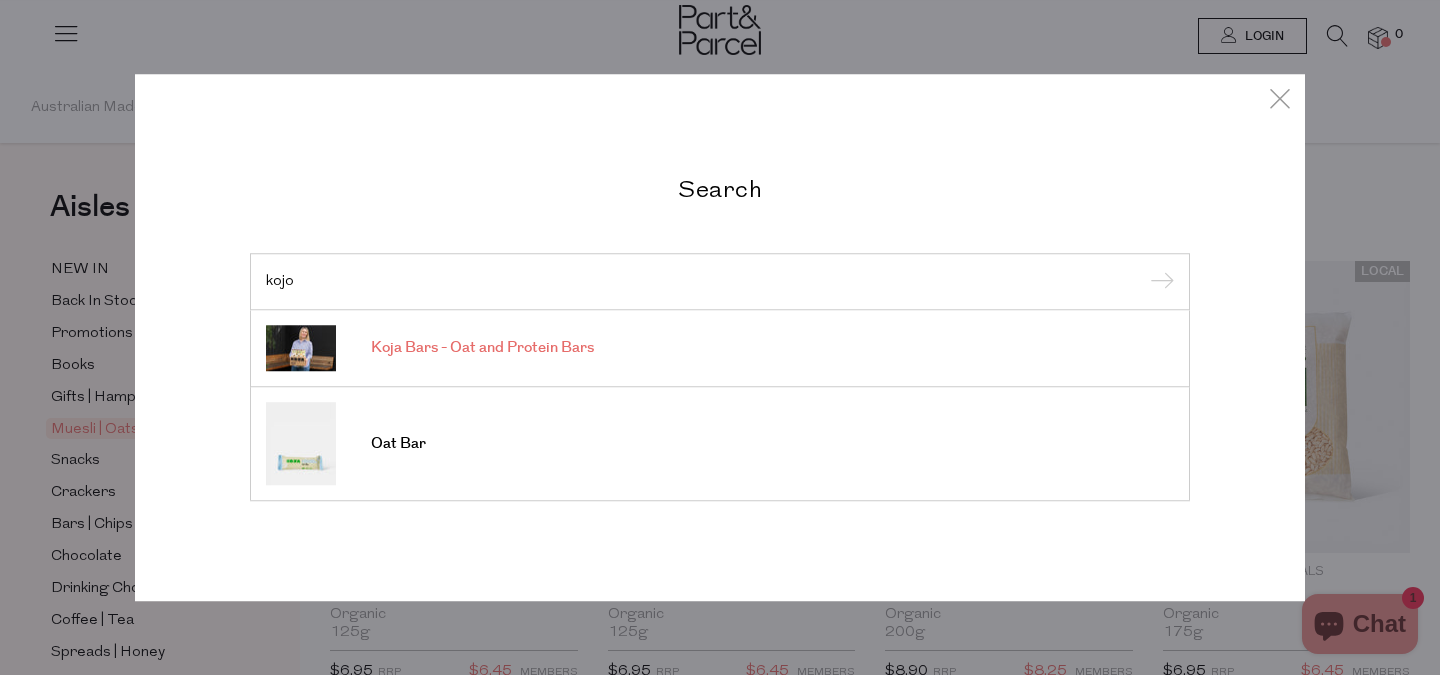type on "kojo" 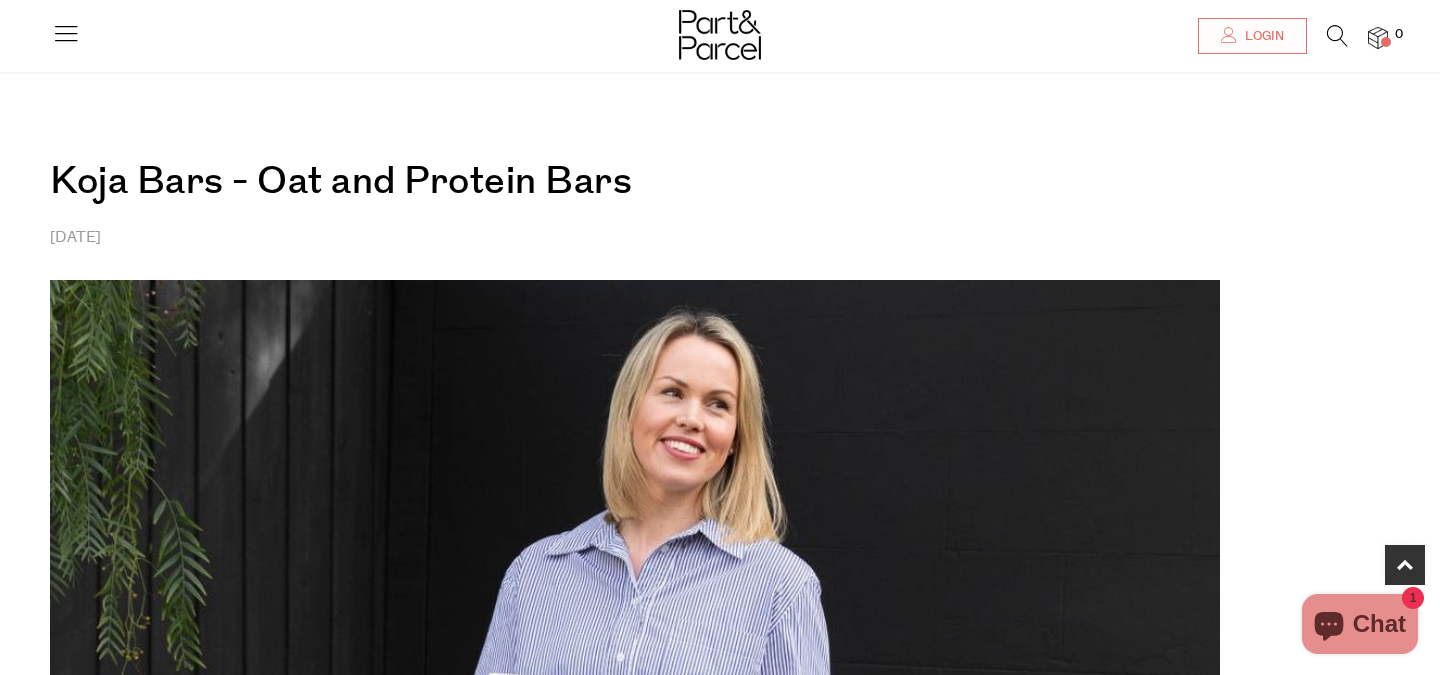 scroll, scrollTop: 485, scrollLeft: 0, axis: vertical 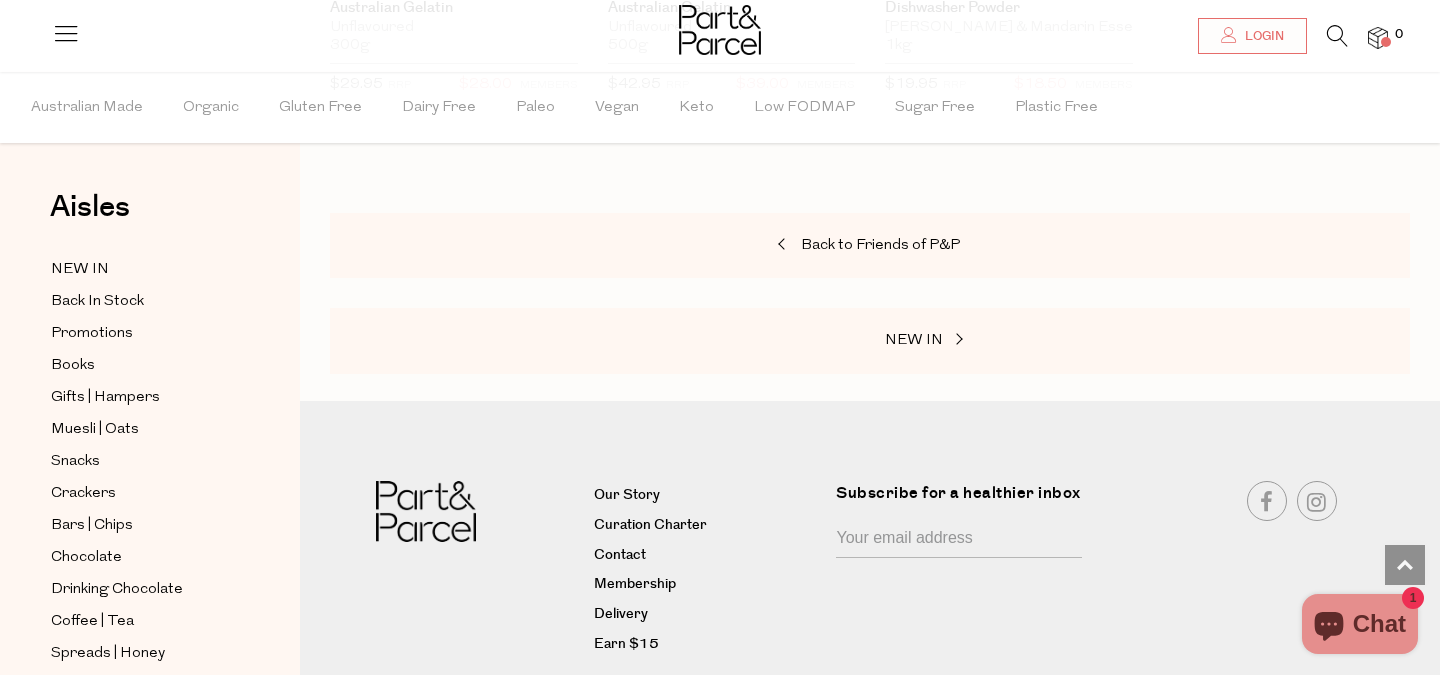 click on "NEW IN
Back In Stock
Promotions
Books
Gifts | Hampers
Muesli | Oats
Snacks
Crackers
Bars | Chips
Chocolate
Drinking Chocolate
Coffee | Tea
Spreads | Honey
Seeds | Nuts" at bounding box center (150, 749) 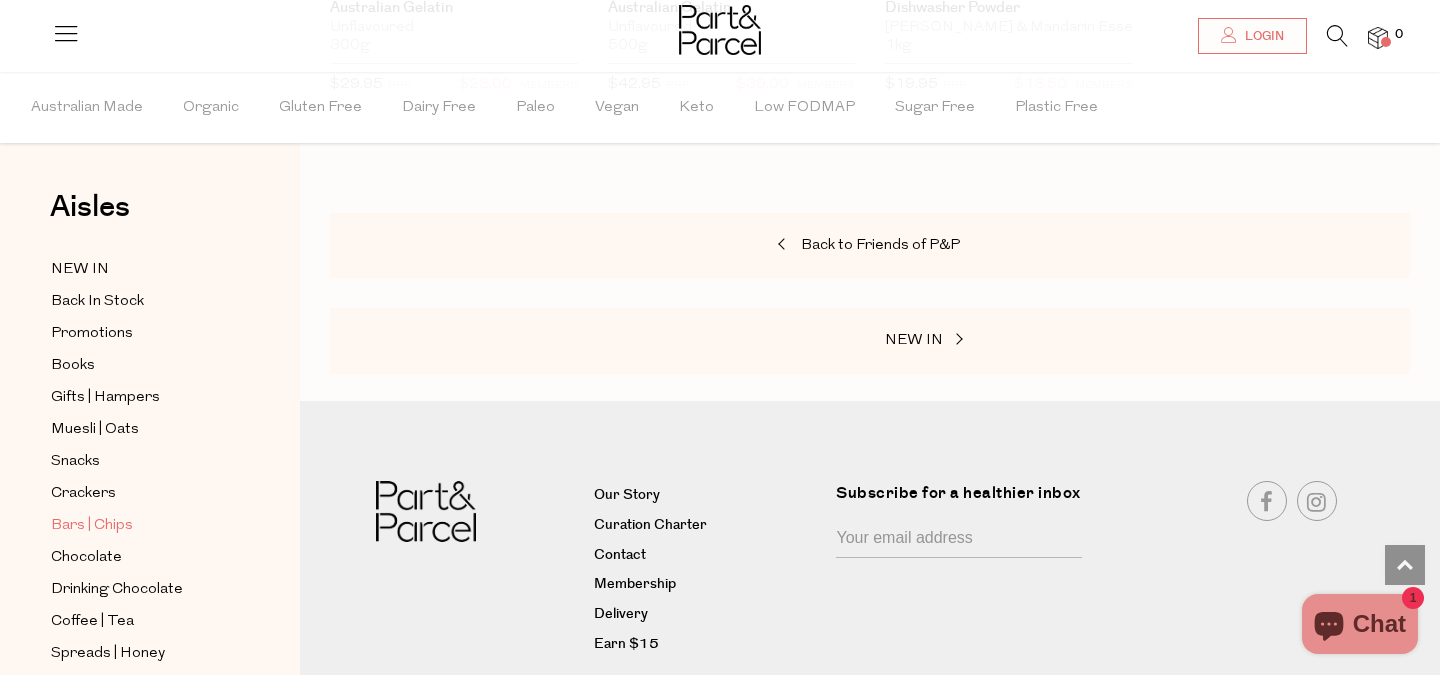 click on "Bars | Chips" at bounding box center [92, 526] 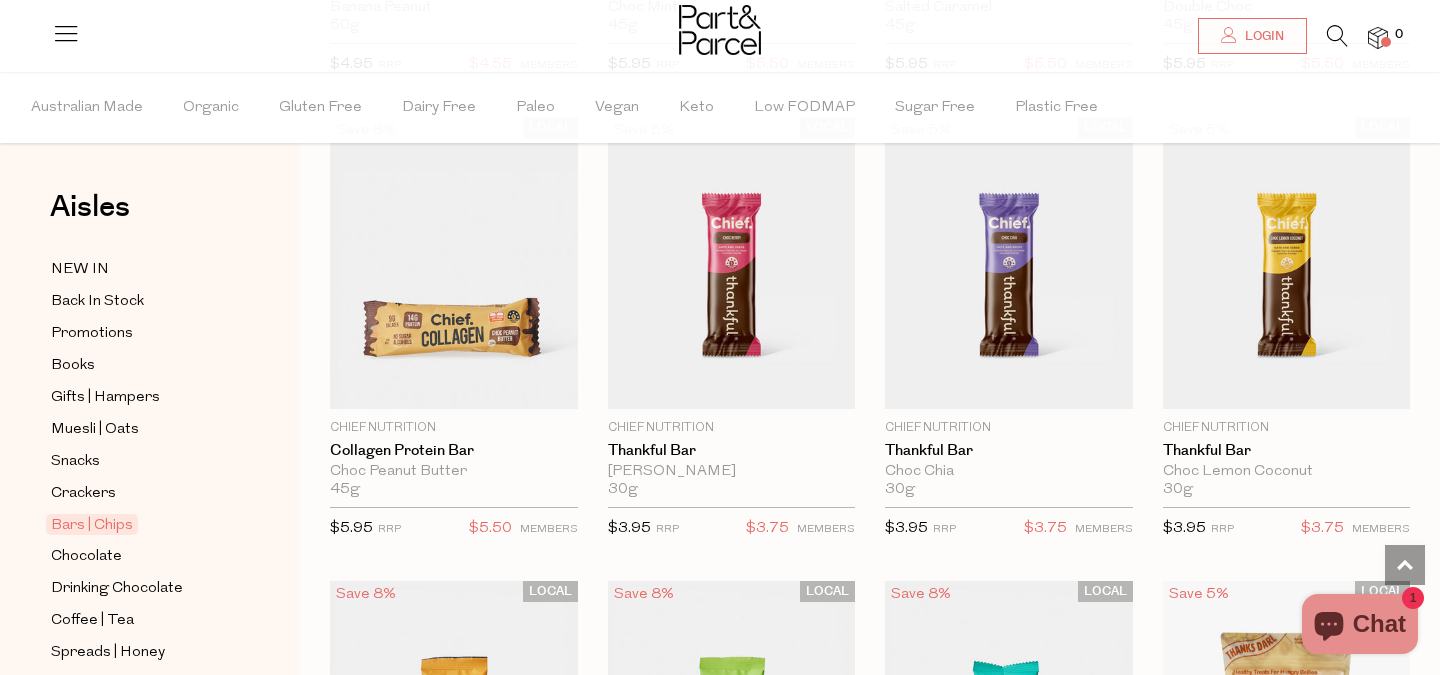 scroll, scrollTop: 1950, scrollLeft: 0, axis: vertical 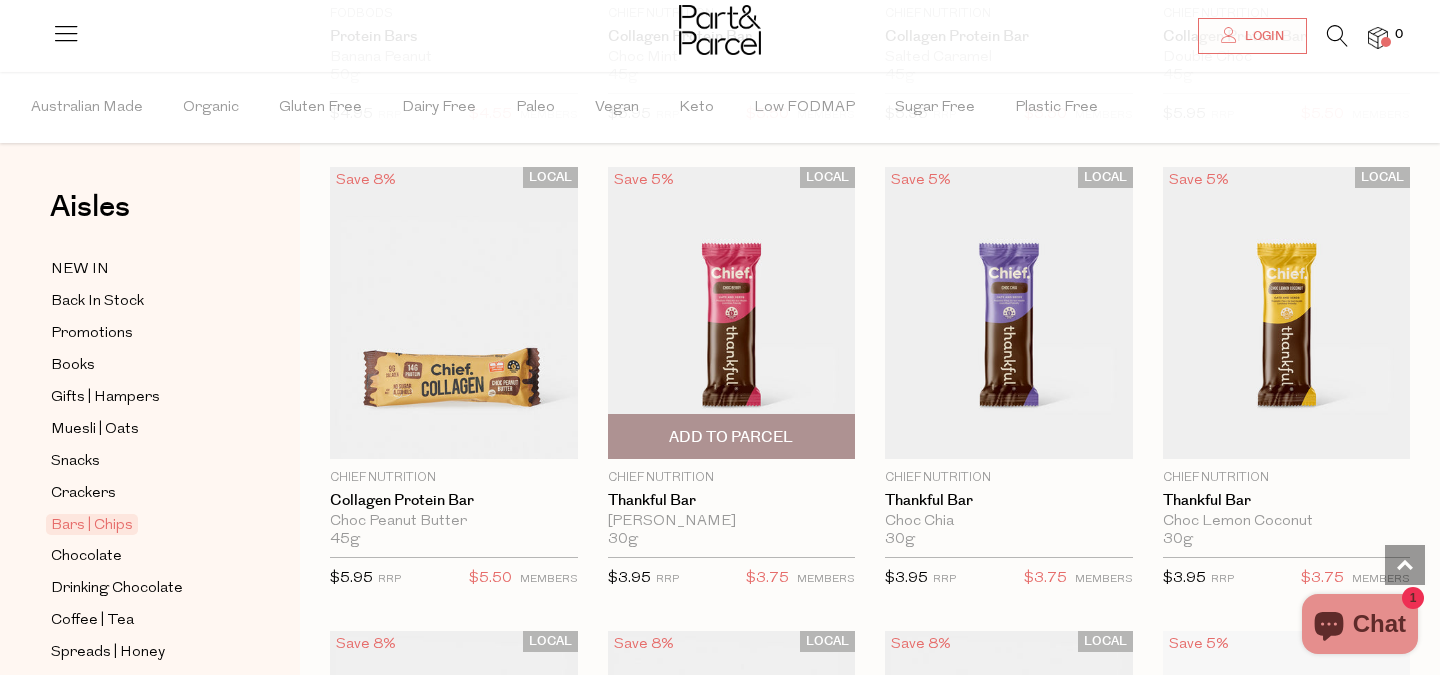 click at bounding box center (732, 313) 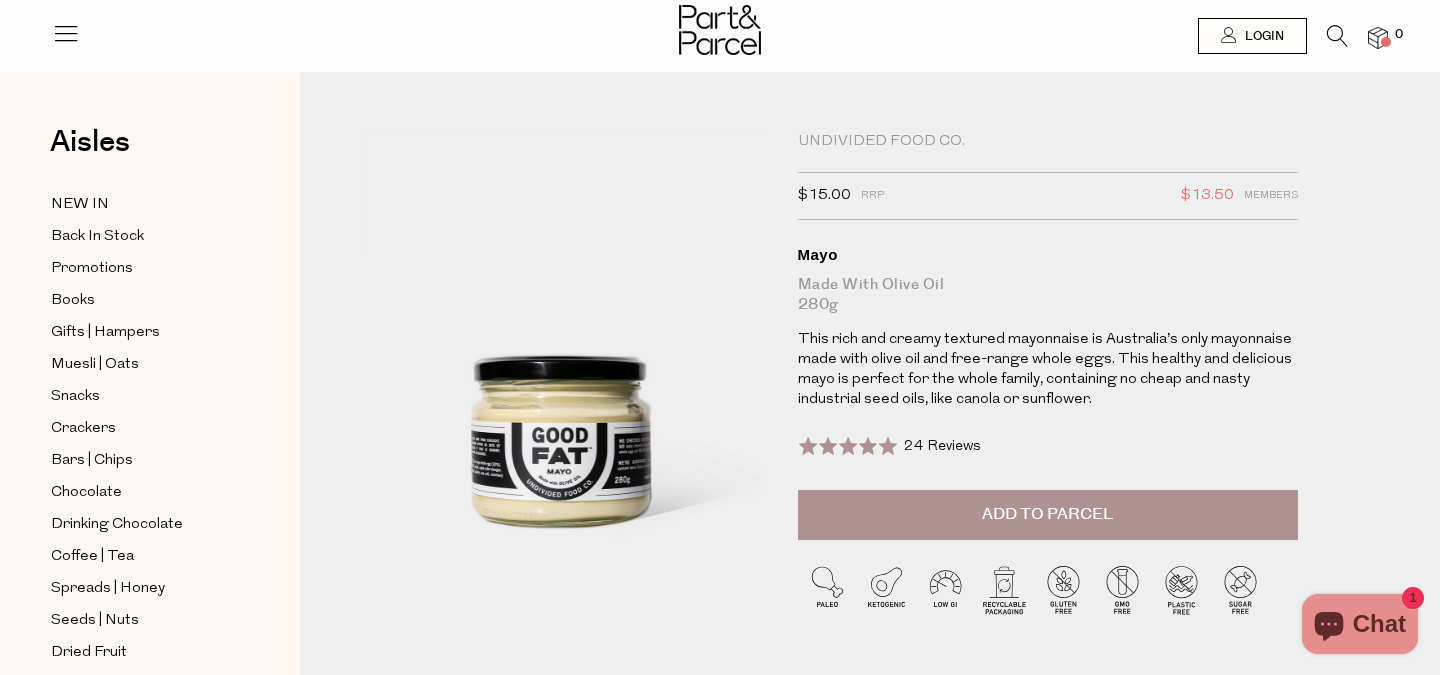 scroll, scrollTop: 0, scrollLeft: 0, axis: both 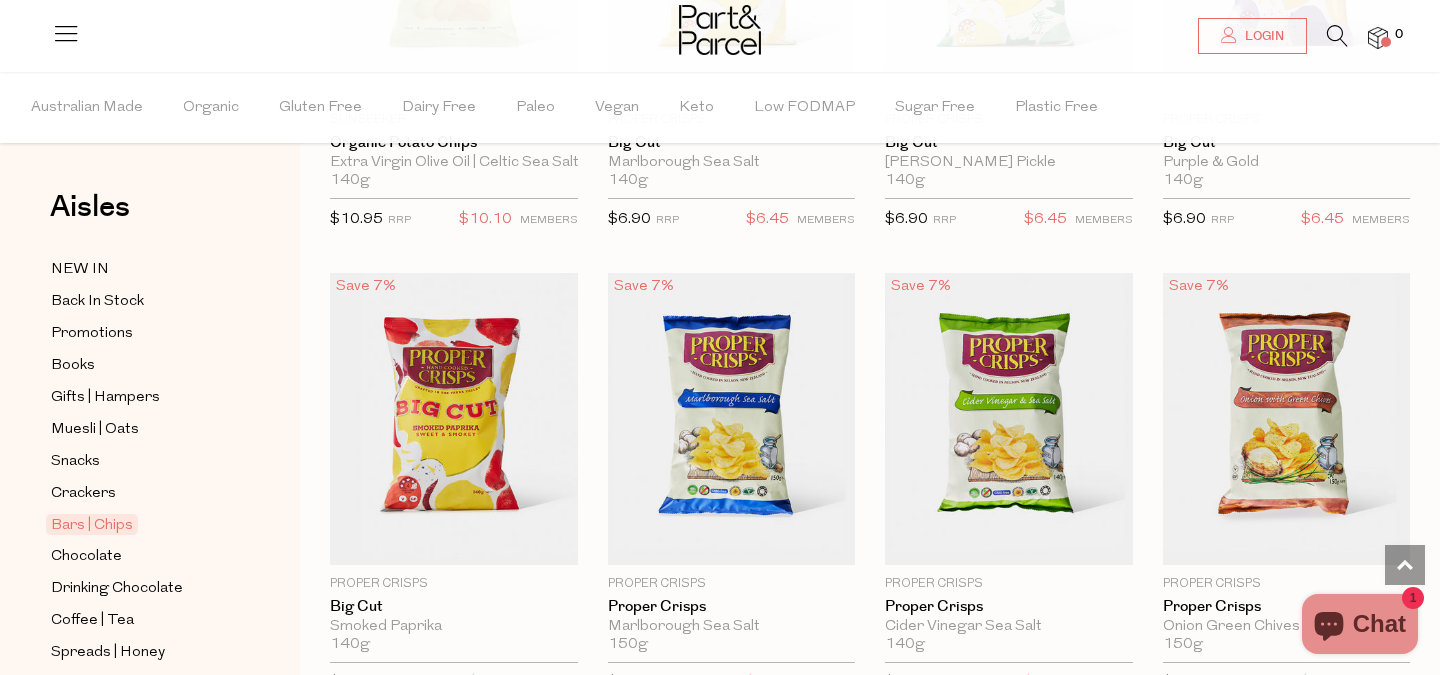 click at bounding box center [66, 33] 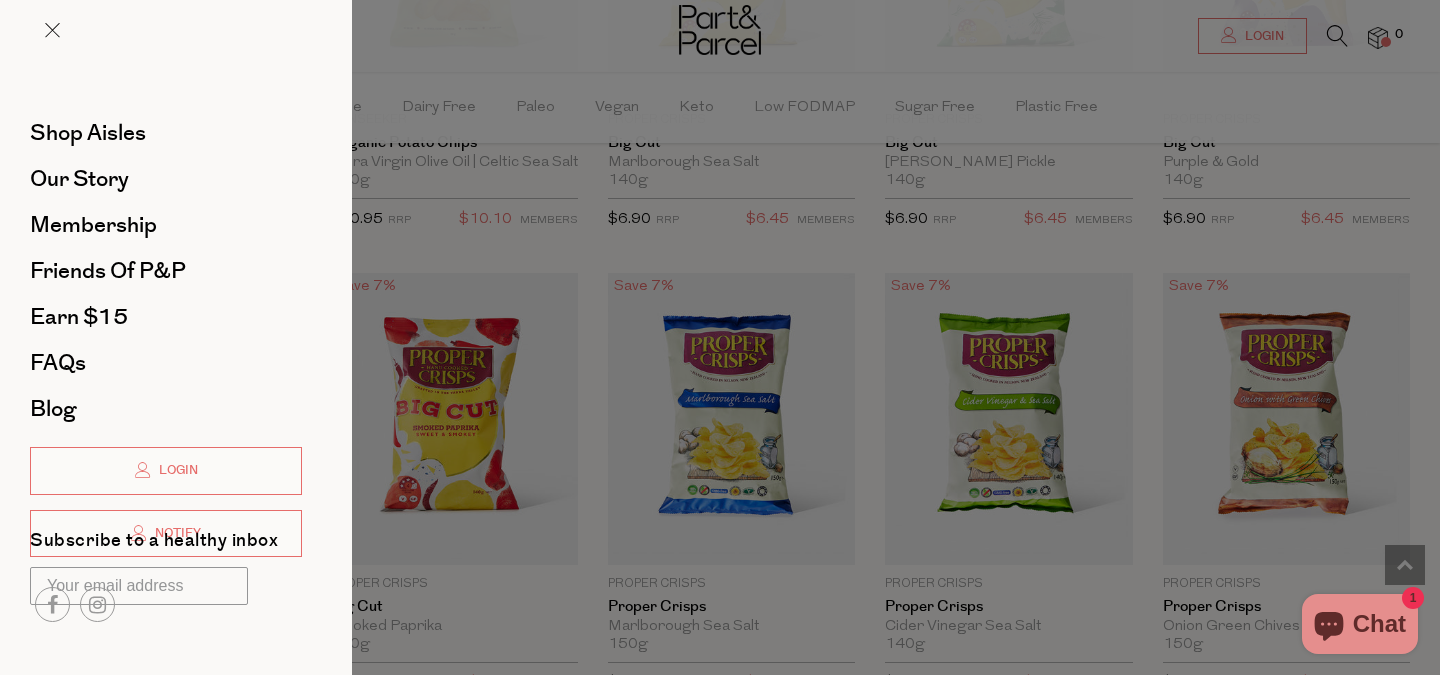 click at bounding box center (176, 46) 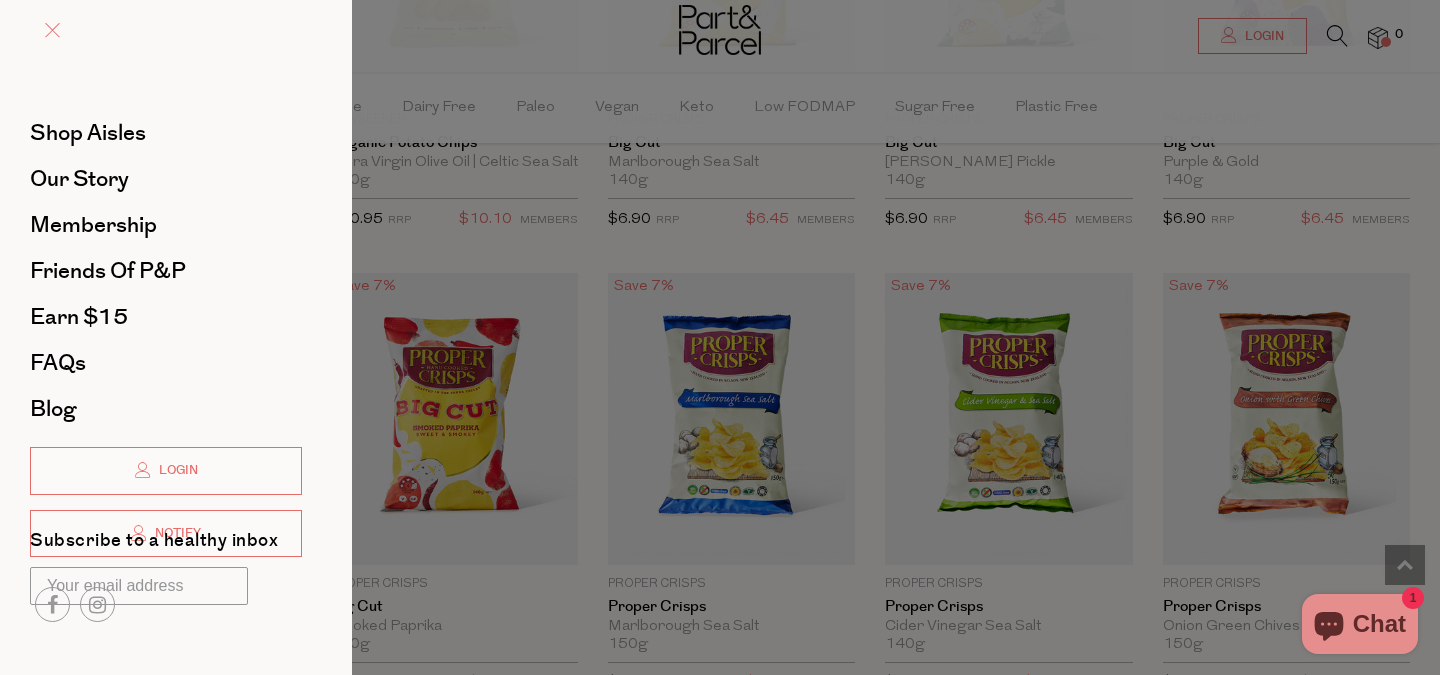 click at bounding box center (52, 30) 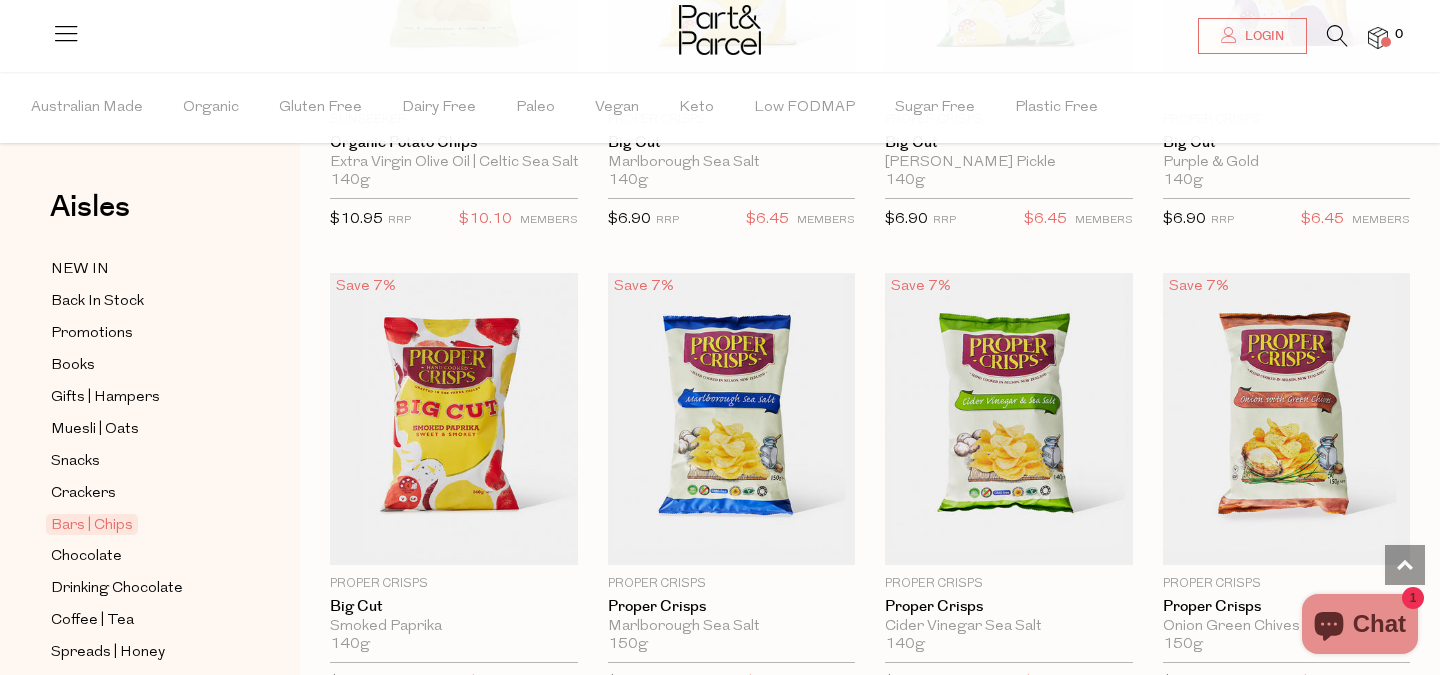 click at bounding box center [1337, 36] 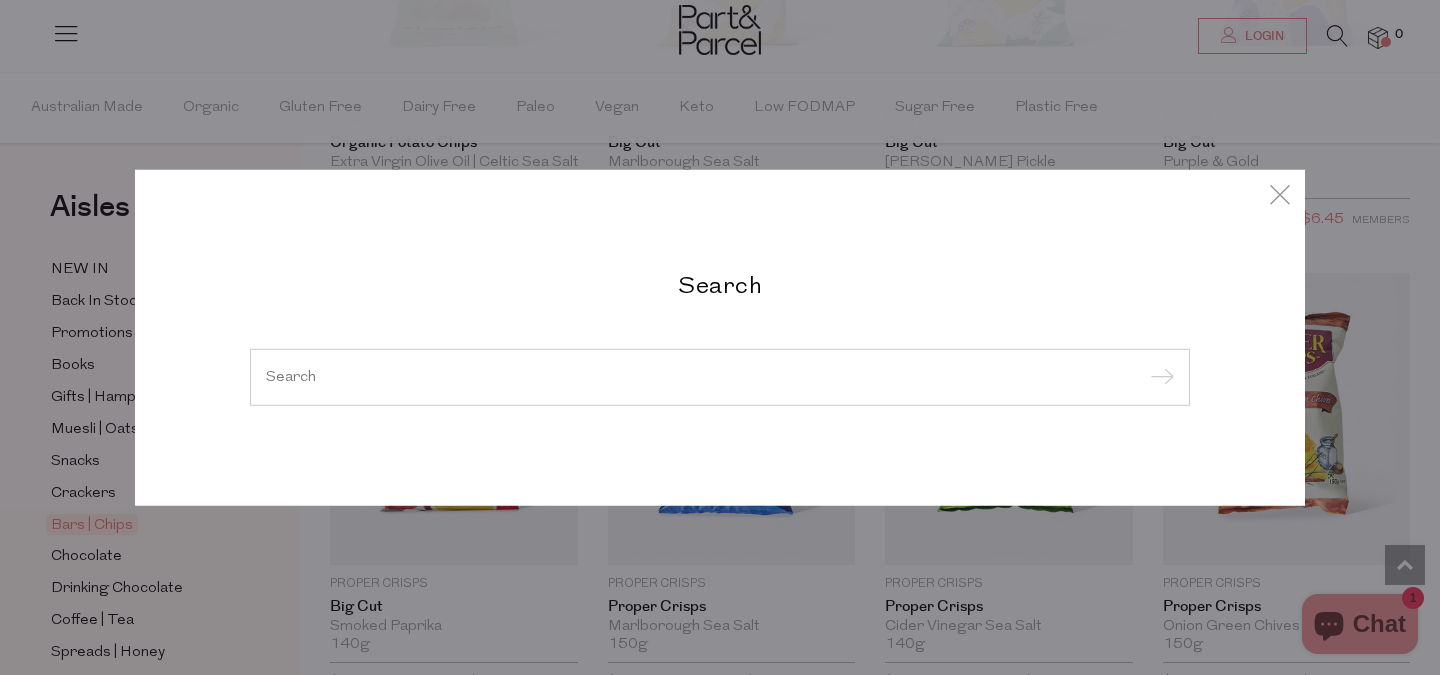 click at bounding box center (720, 377) 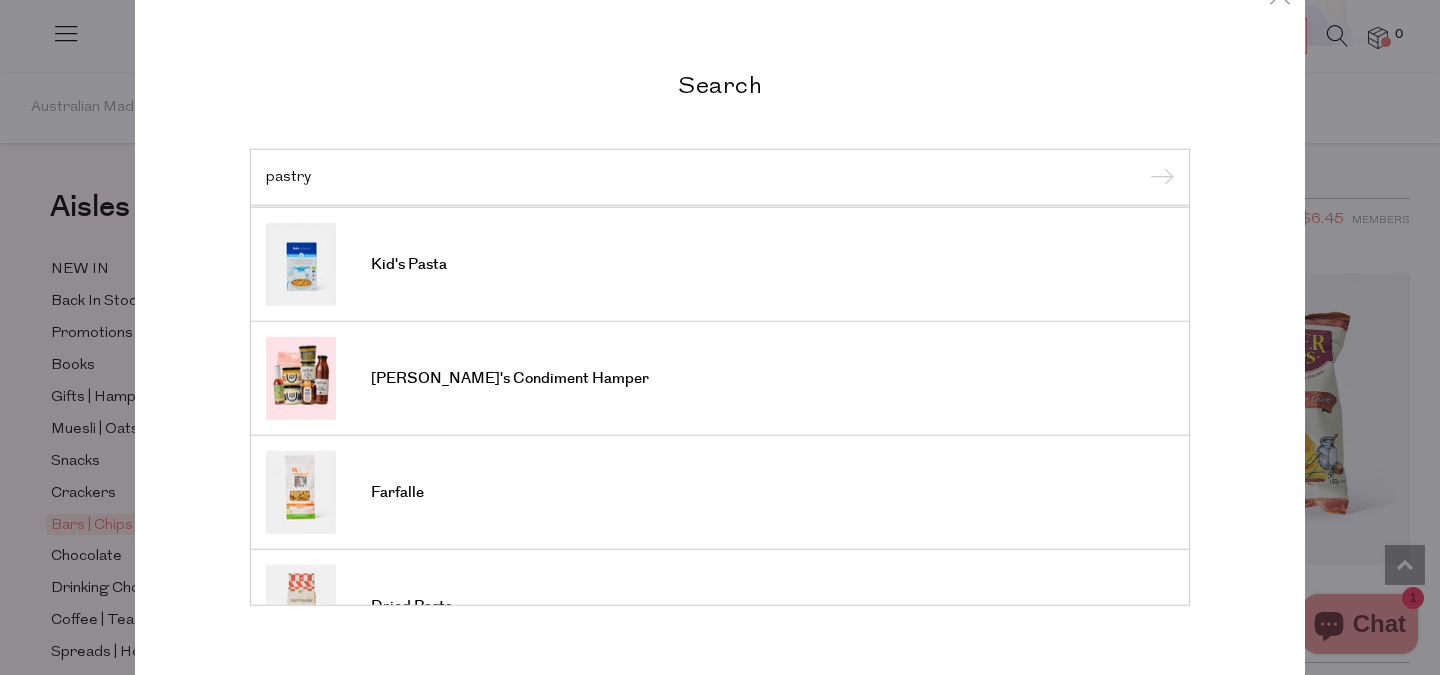 scroll, scrollTop: 739, scrollLeft: 0, axis: vertical 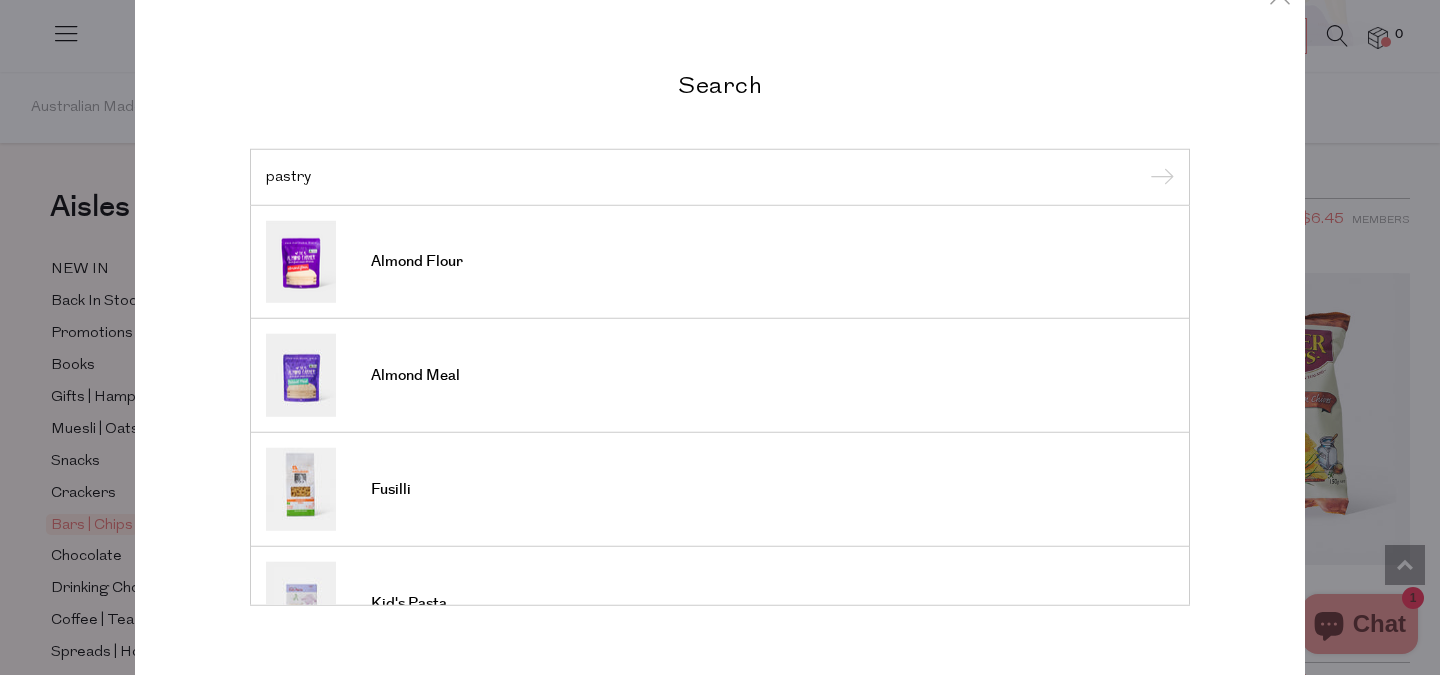 click on "pastry" at bounding box center [720, 176] 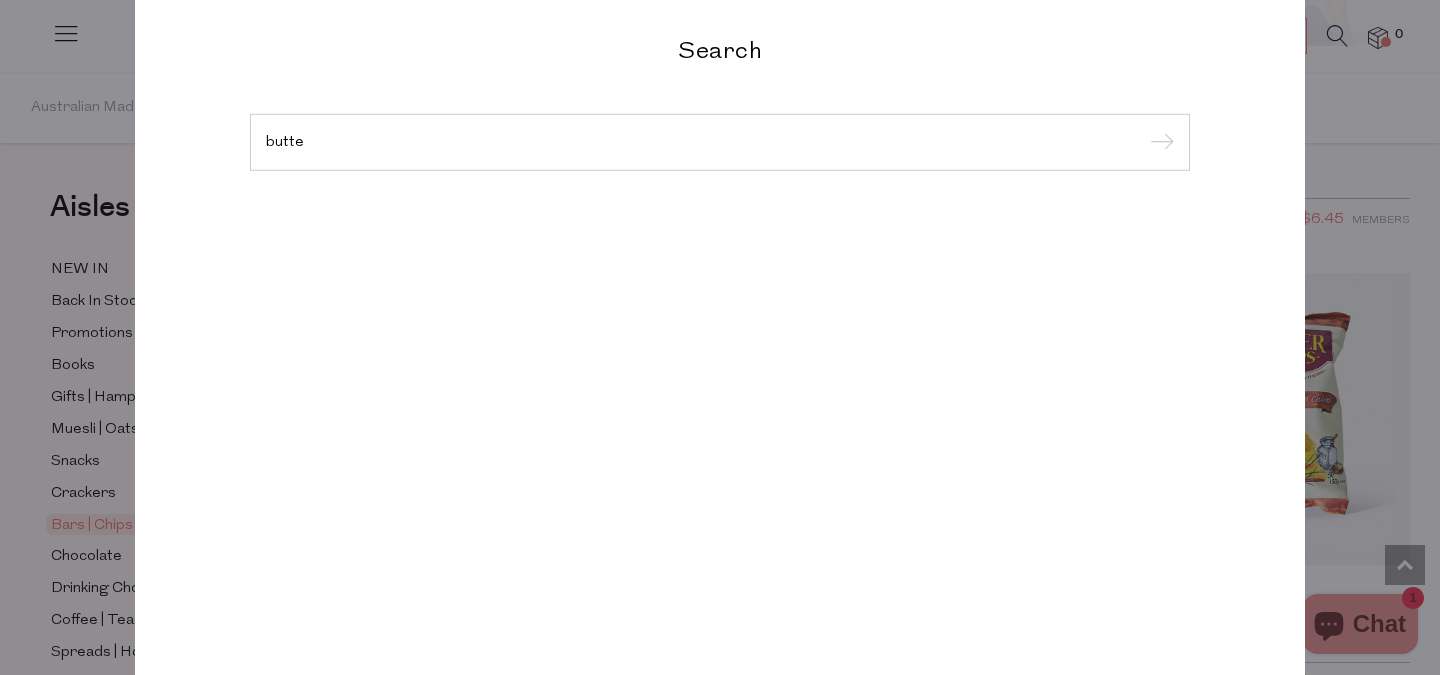 type on "butter" 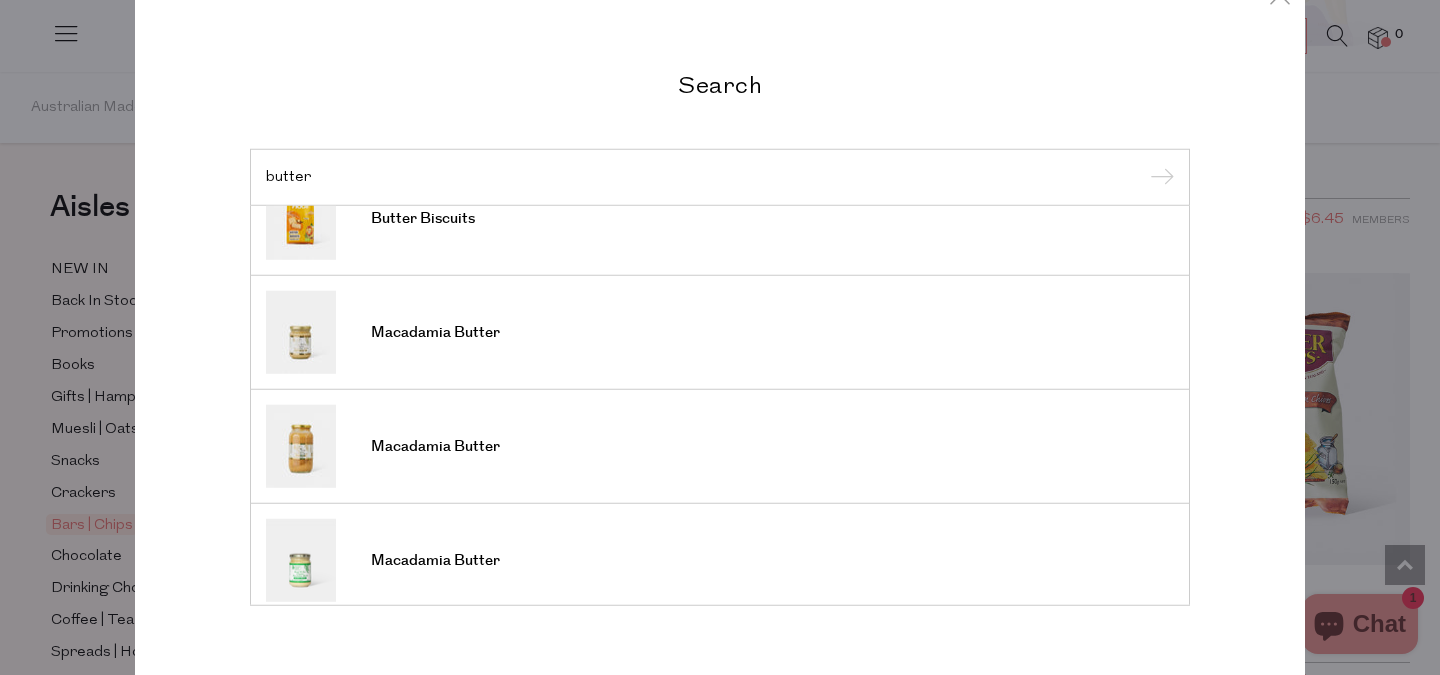 scroll, scrollTop: 740, scrollLeft: 0, axis: vertical 